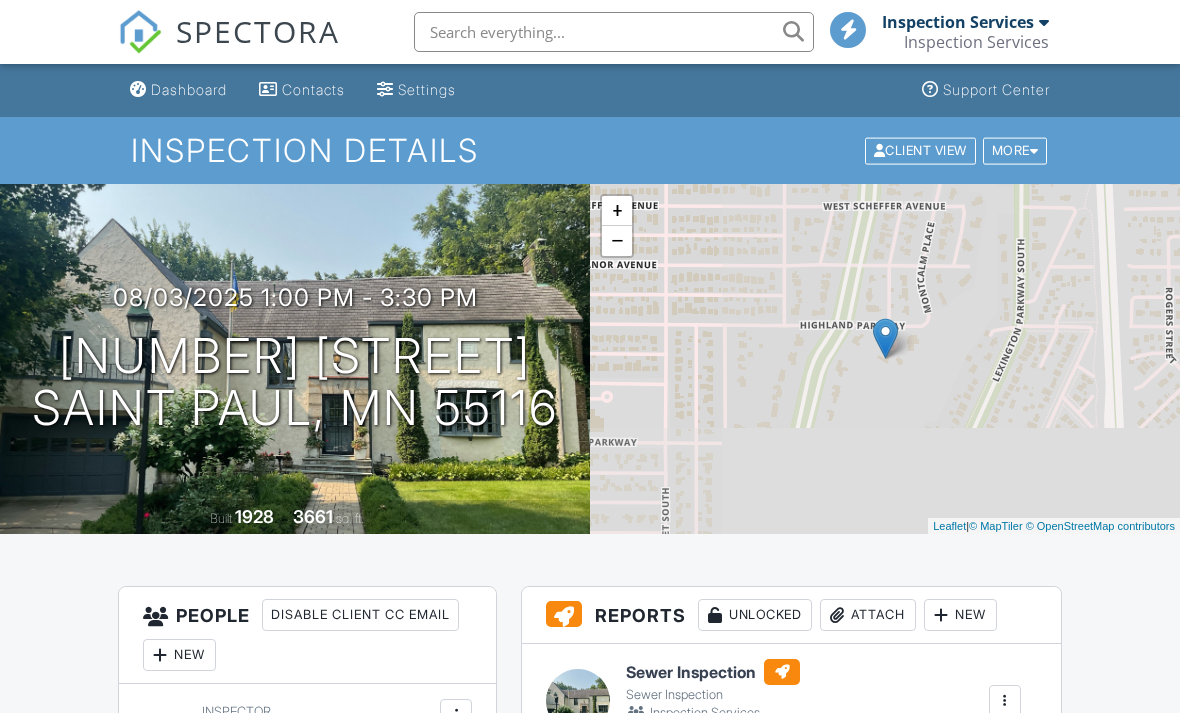 scroll, scrollTop: 286, scrollLeft: 0, axis: vertical 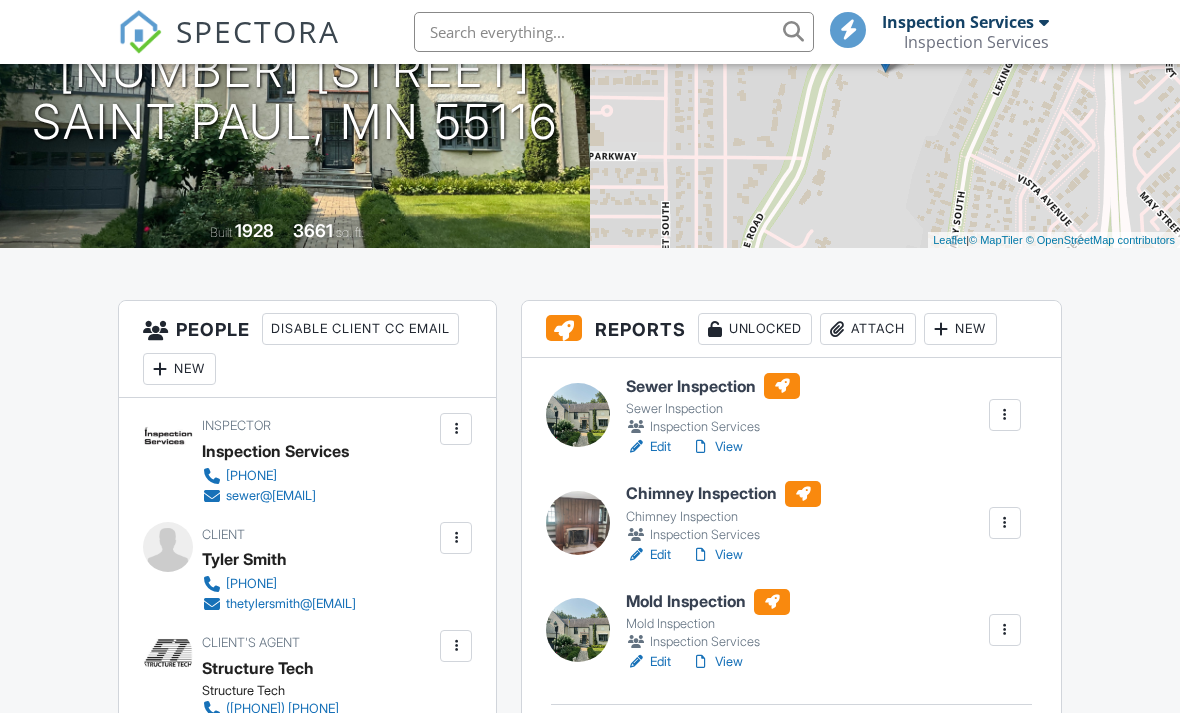 click on "View" at bounding box center (717, 447) 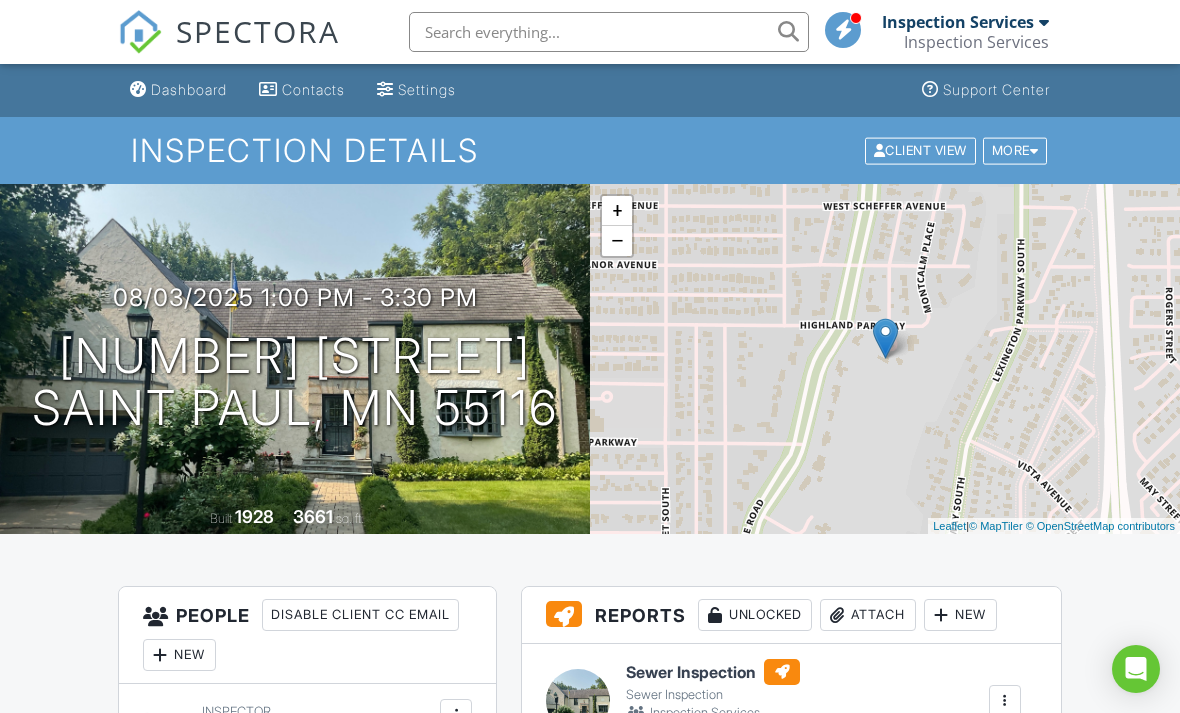 scroll, scrollTop: 0, scrollLeft: 0, axis: both 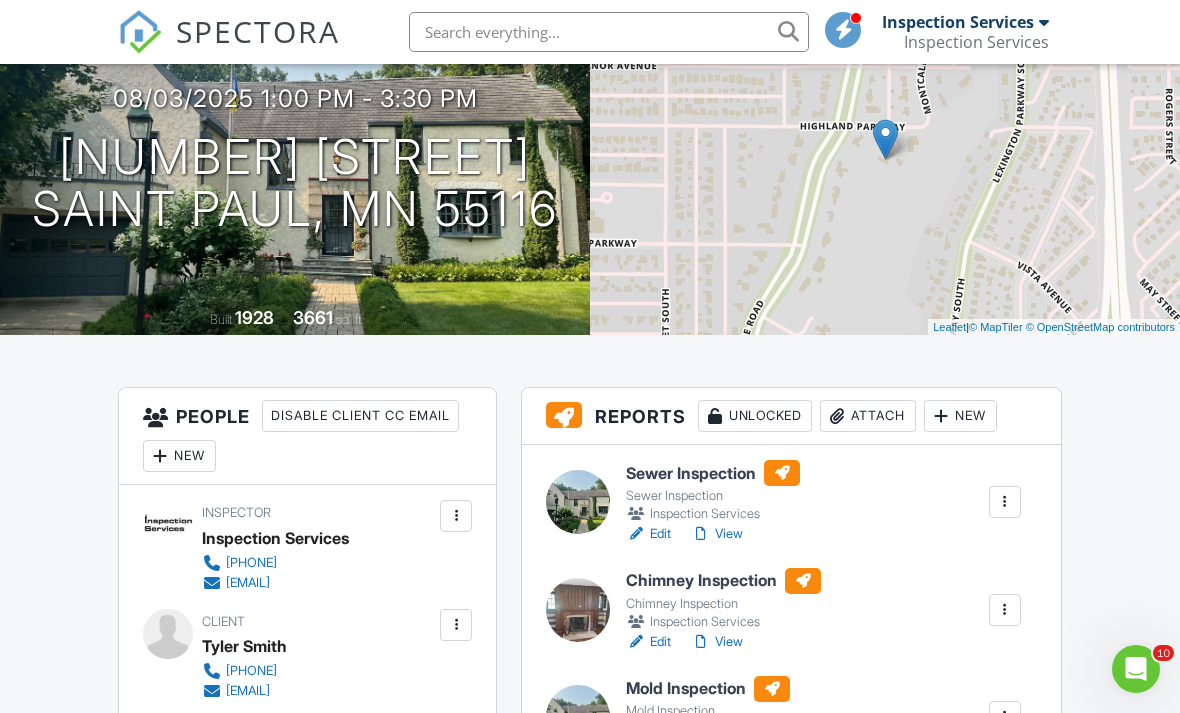 click on "View" at bounding box center [717, 534] 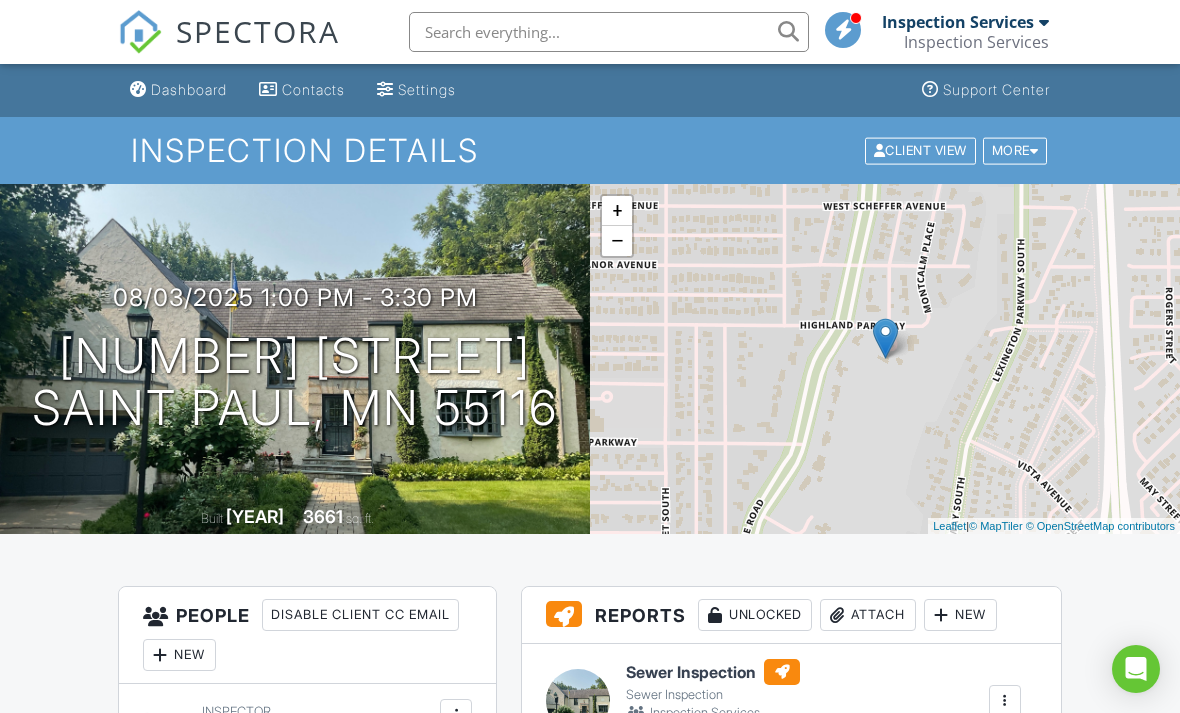 scroll, scrollTop: 0, scrollLeft: 0, axis: both 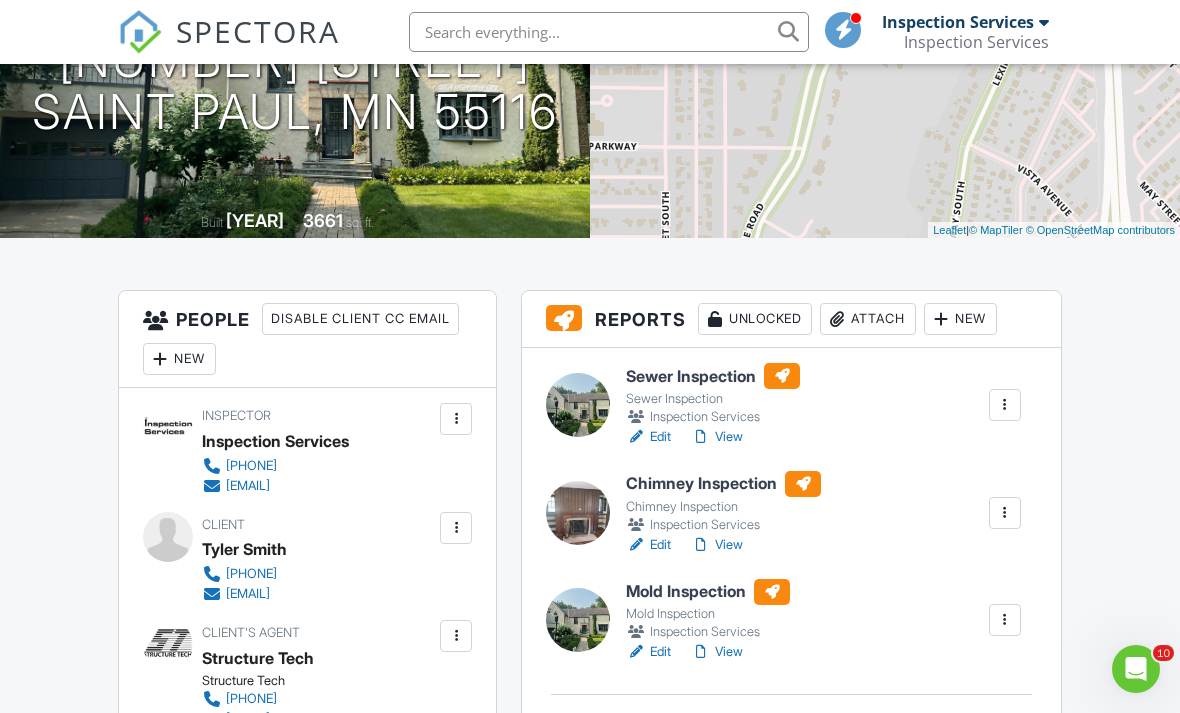 click at bounding box center [1005, 405] 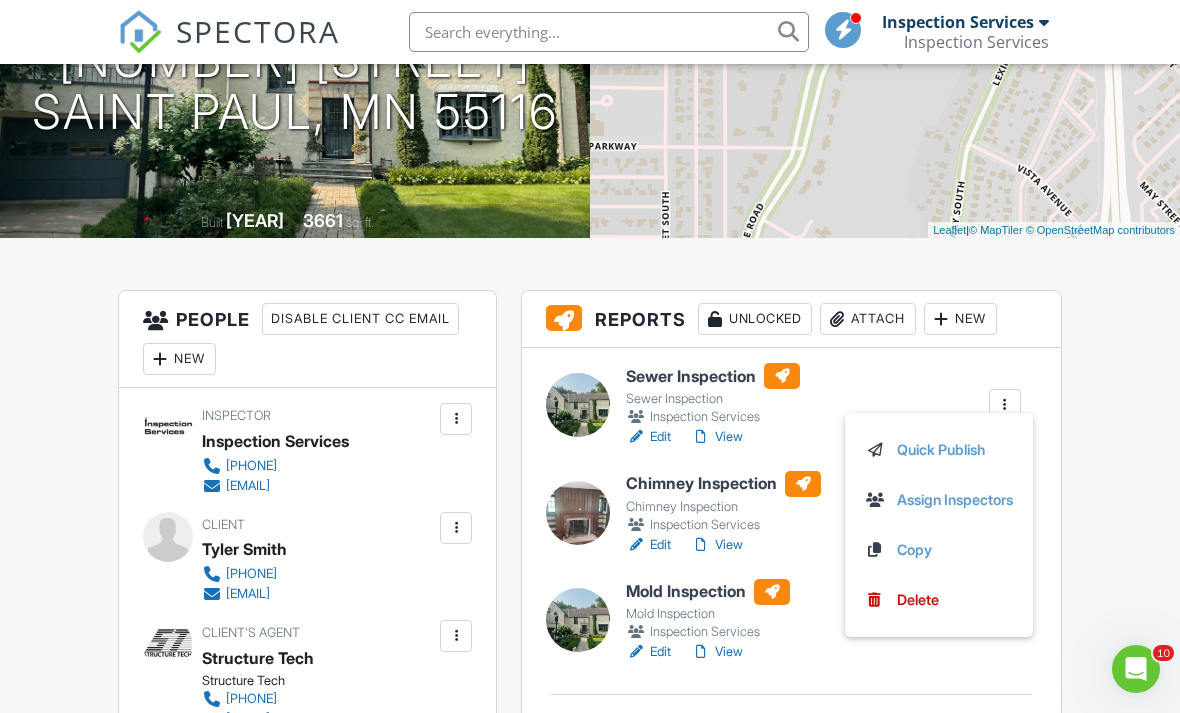 click on "Quick Publish" at bounding box center (939, 450) 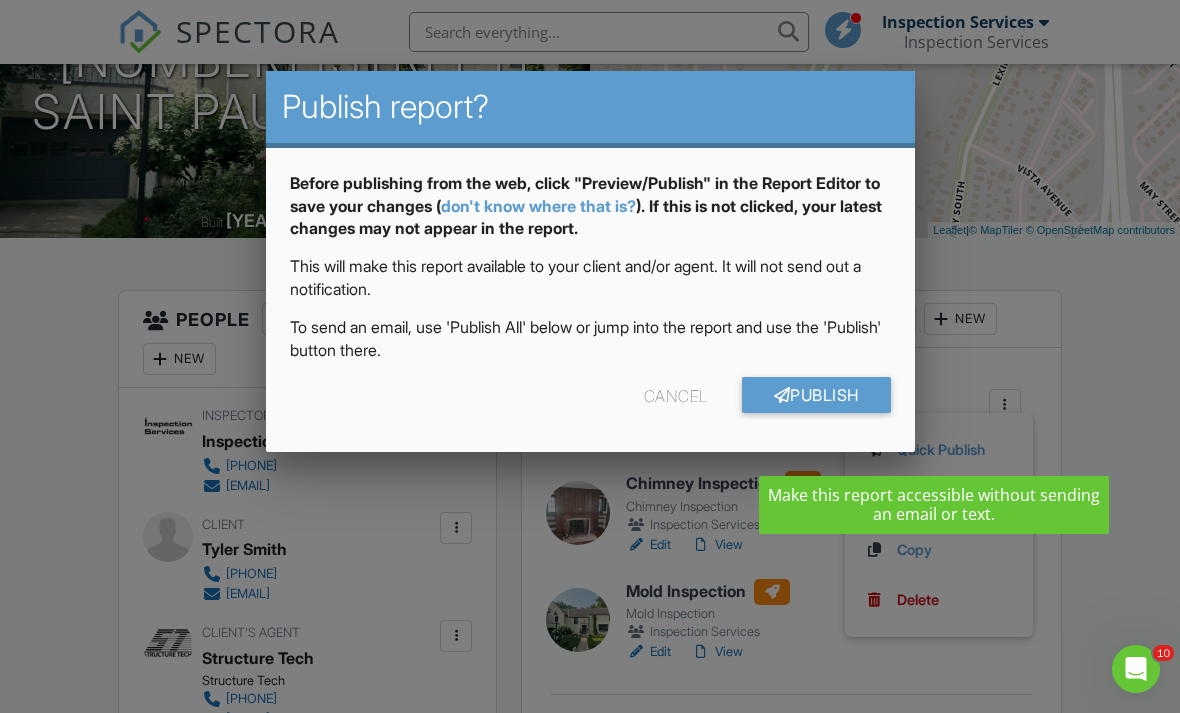 click on "Publish" at bounding box center [816, 395] 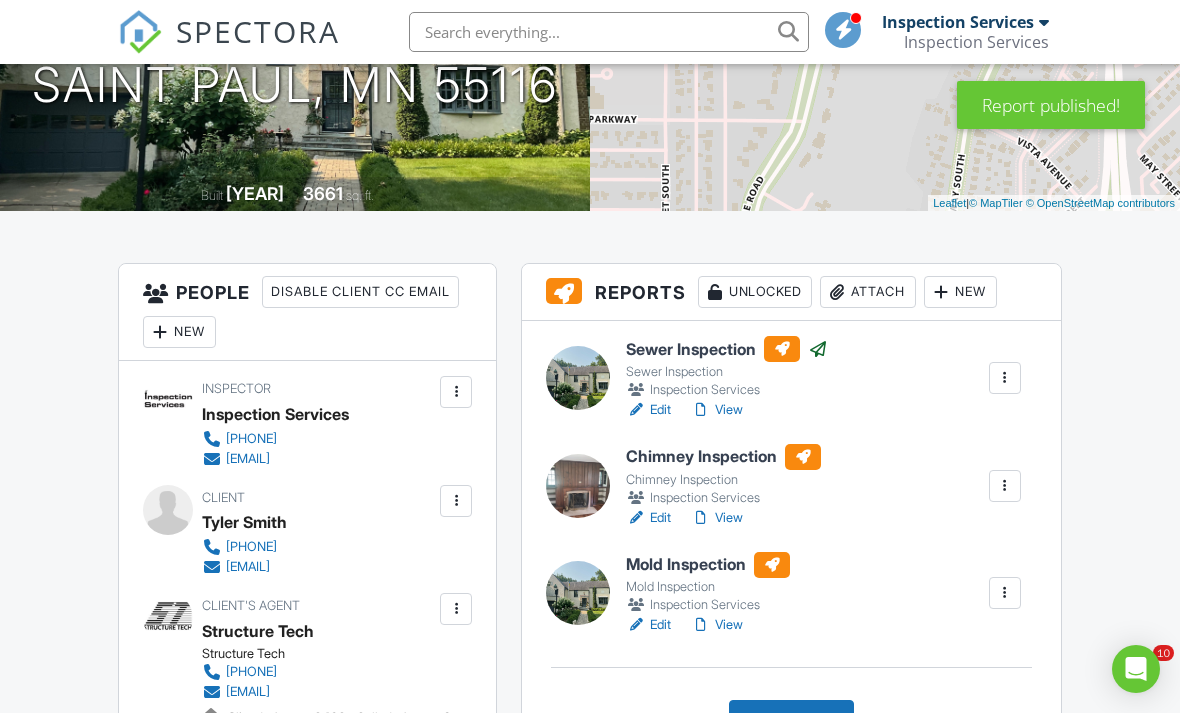 scroll, scrollTop: 323, scrollLeft: 0, axis: vertical 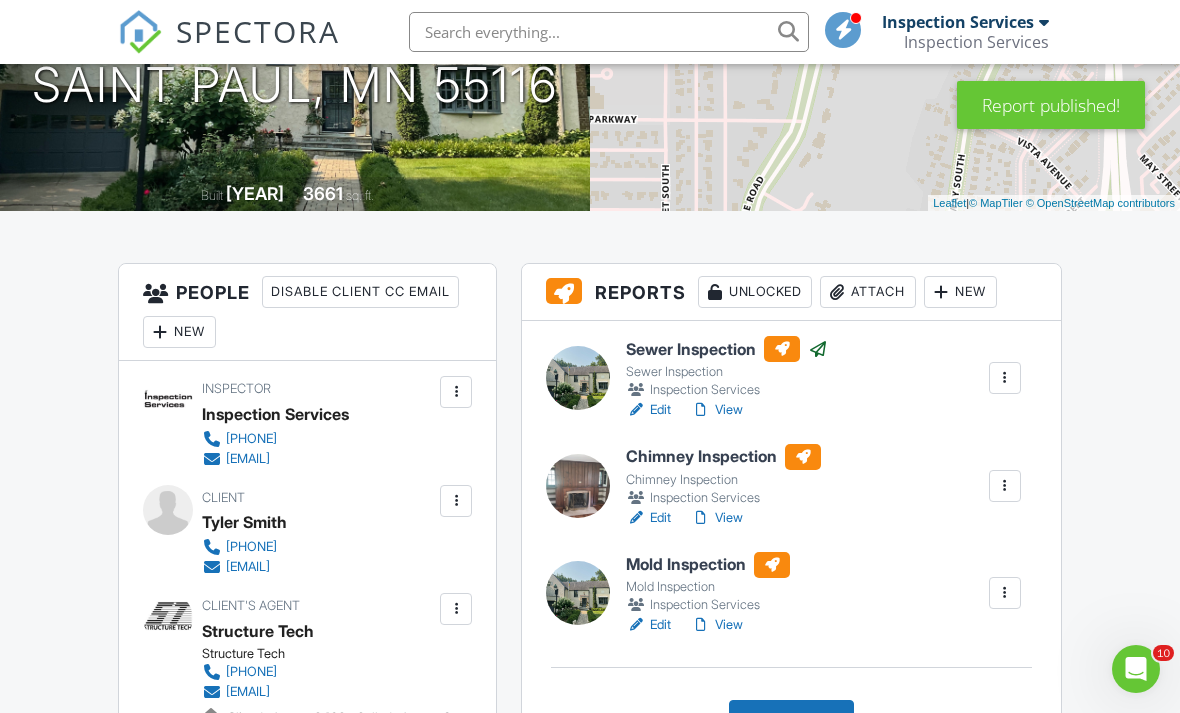 click at bounding box center [1005, 486] 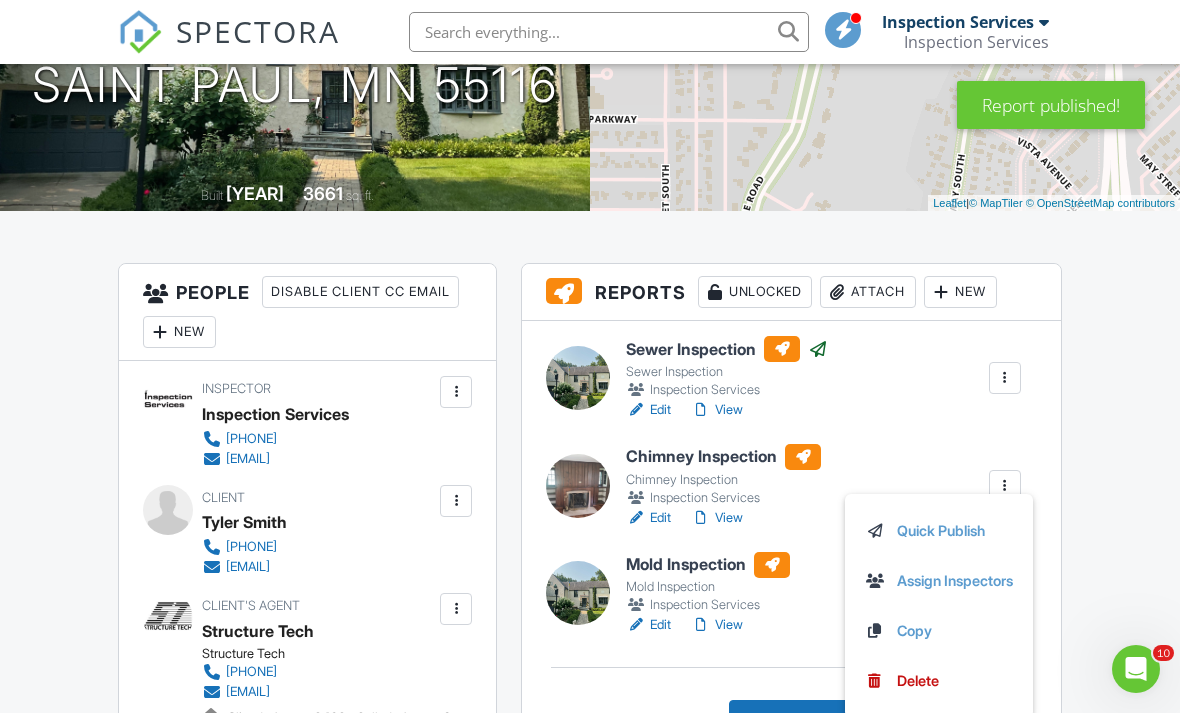 click on "Quick Publish" at bounding box center [939, 531] 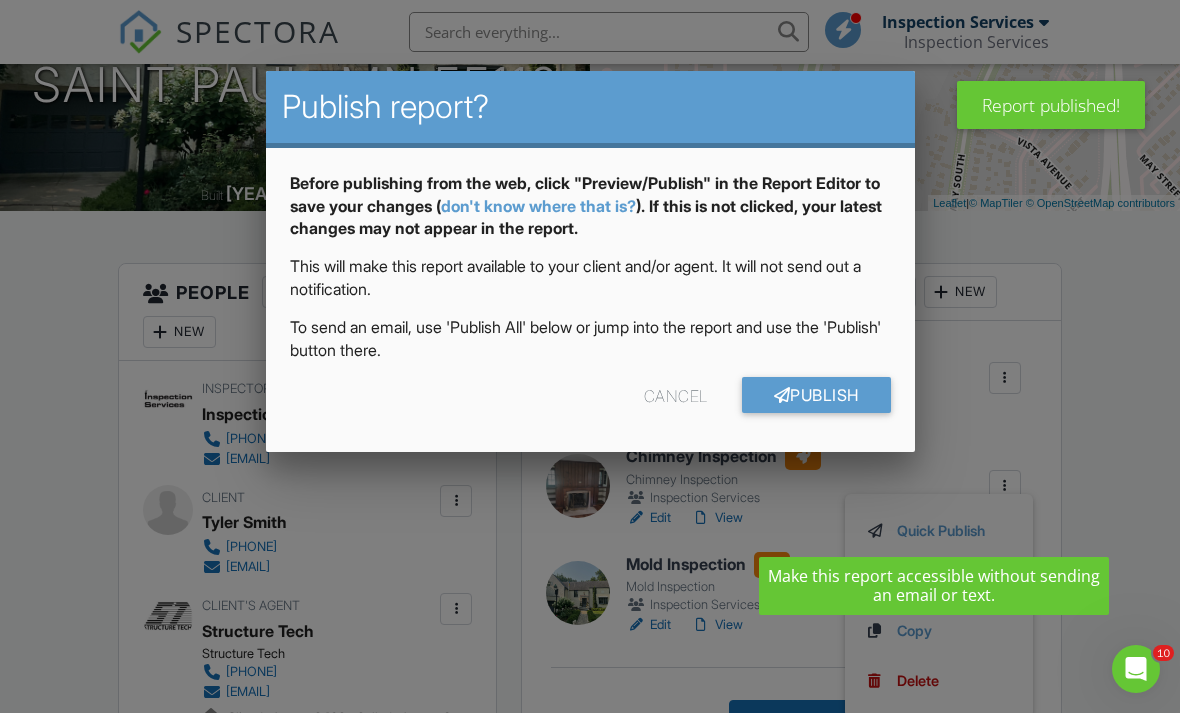 click on "Publish" at bounding box center [816, 395] 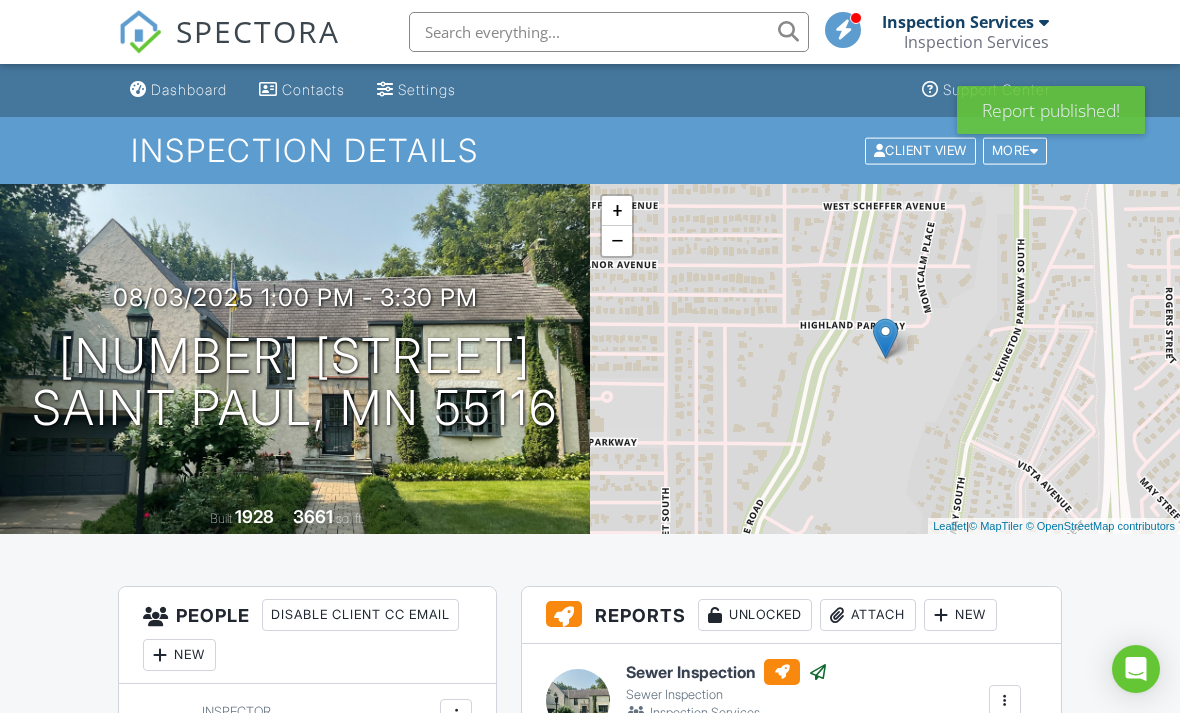 scroll, scrollTop: 0, scrollLeft: 0, axis: both 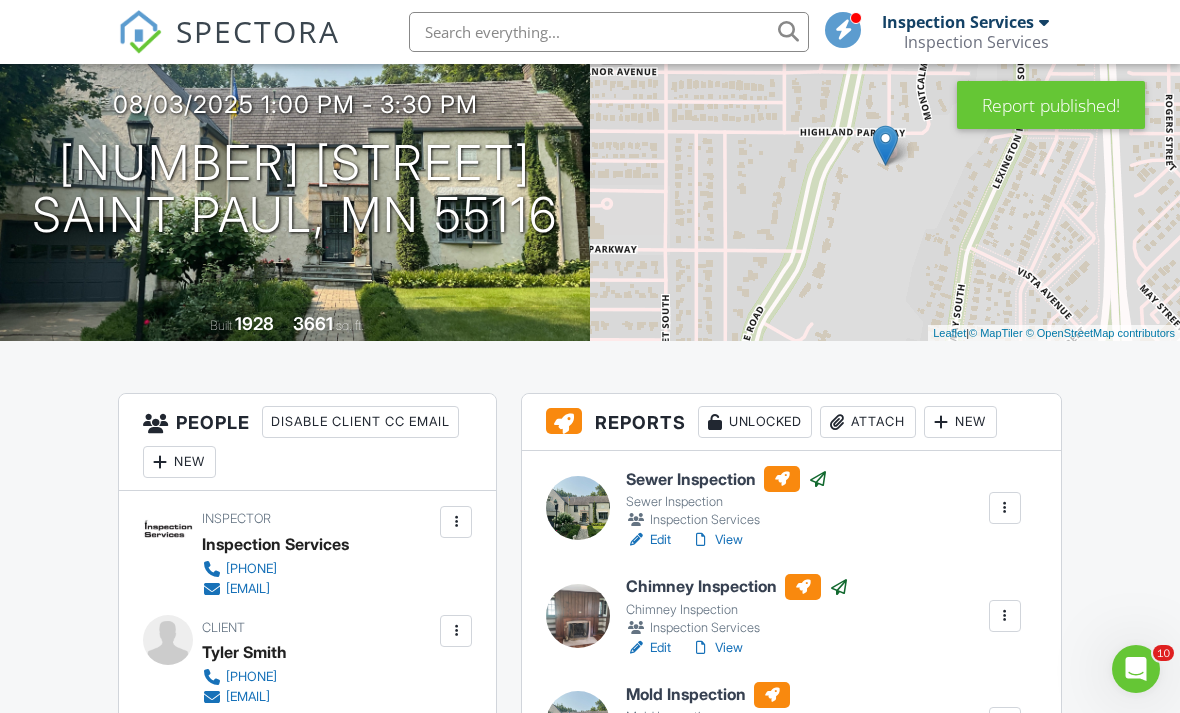 click on "View" at bounding box center [717, 648] 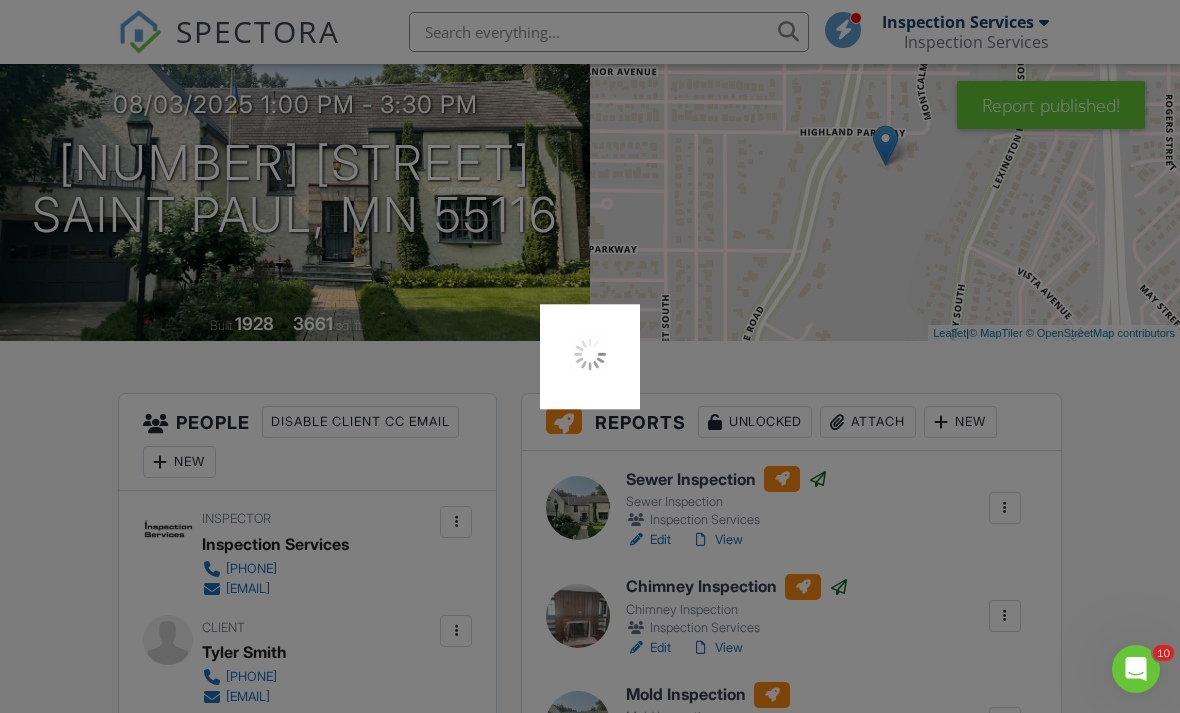 scroll, scrollTop: 257, scrollLeft: 0, axis: vertical 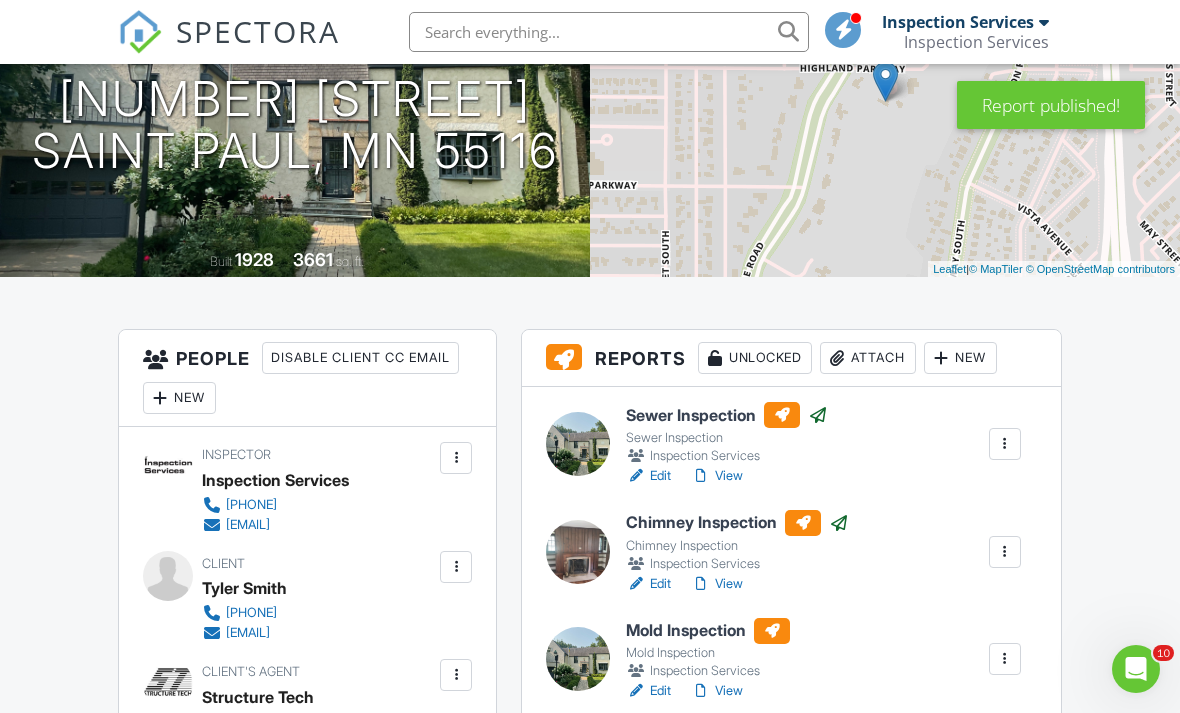 click at bounding box center [609, 32] 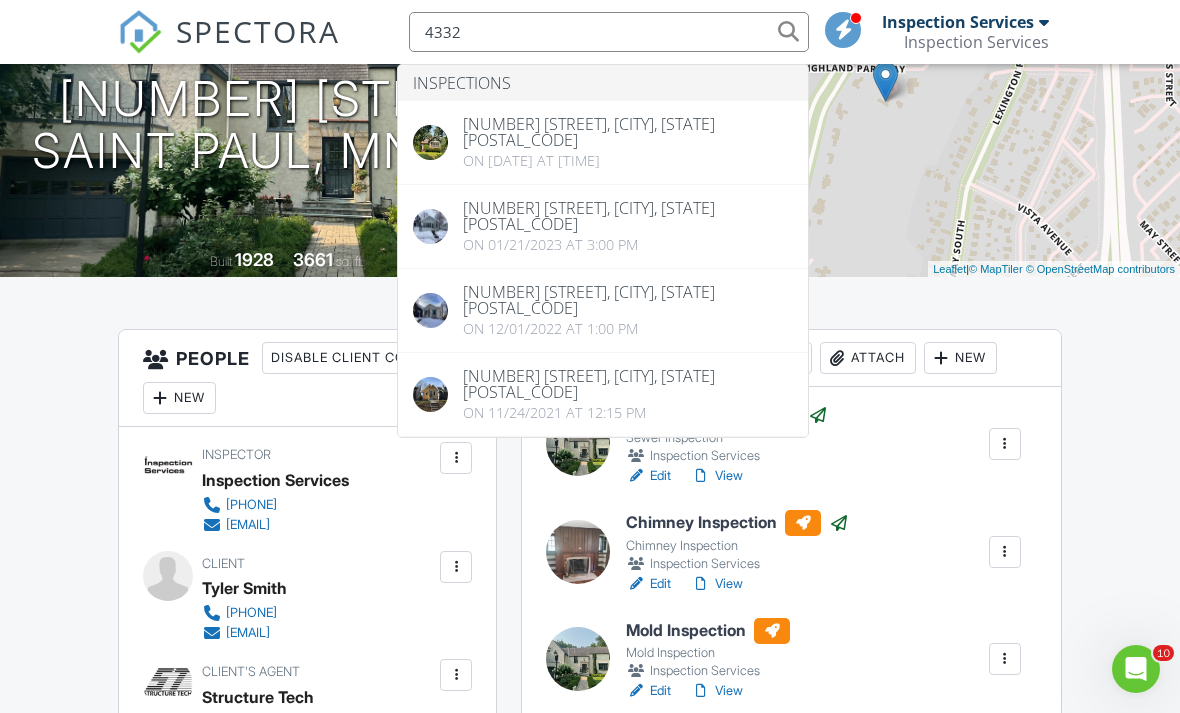 type on "4332" 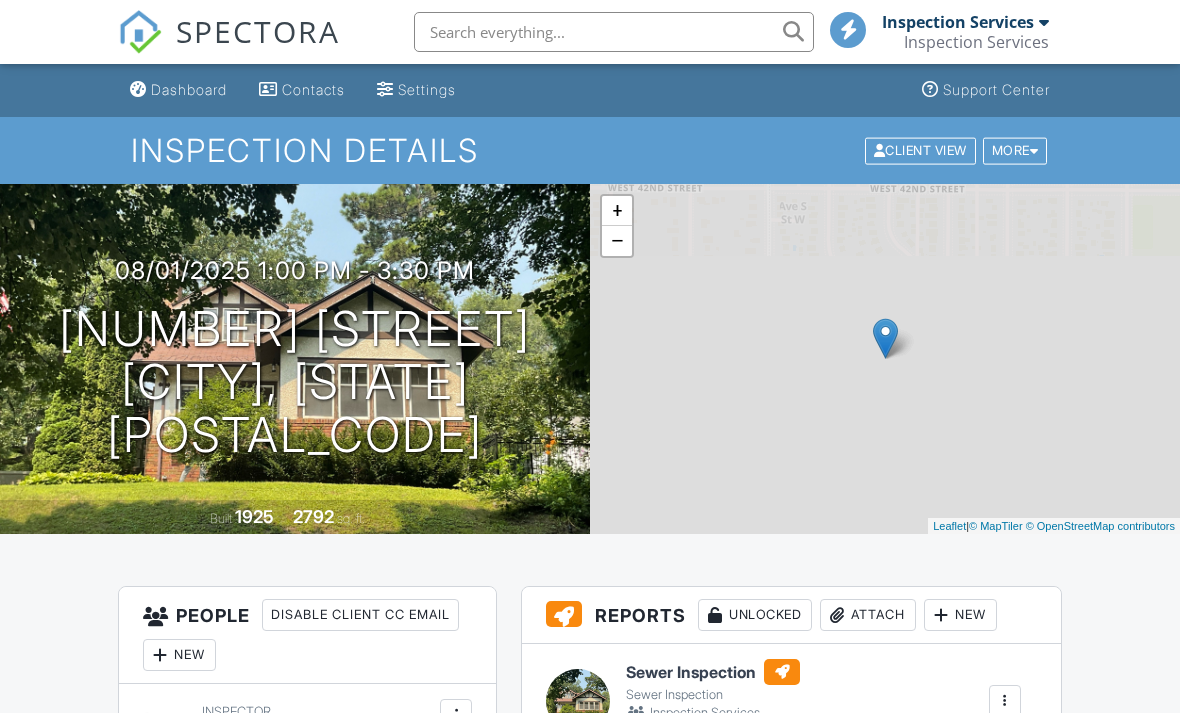 scroll, scrollTop: 0, scrollLeft: 0, axis: both 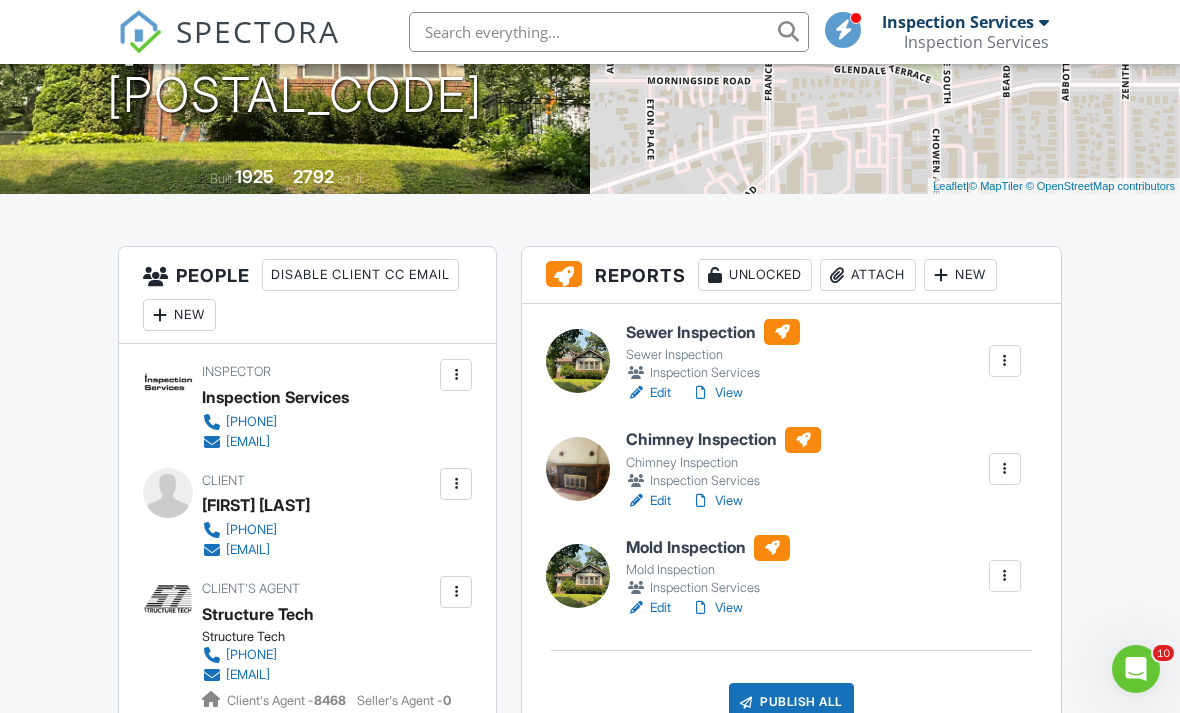 click on "View" at bounding box center [717, 393] 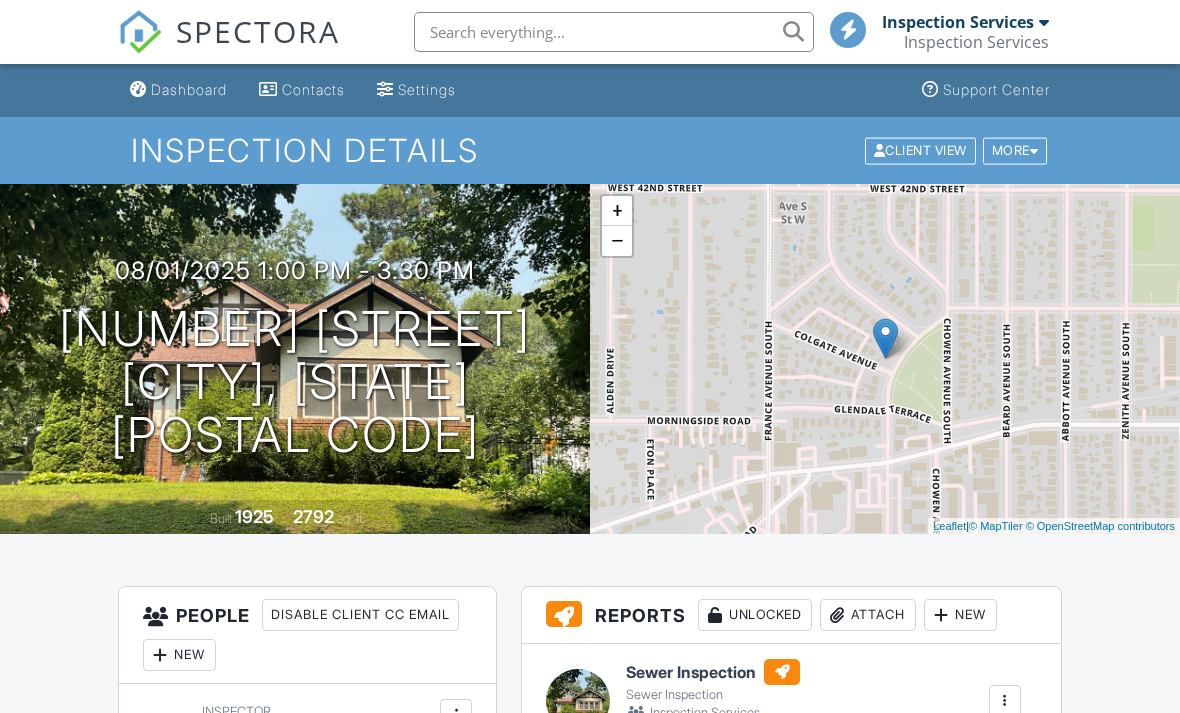 scroll, scrollTop: 0, scrollLeft: 0, axis: both 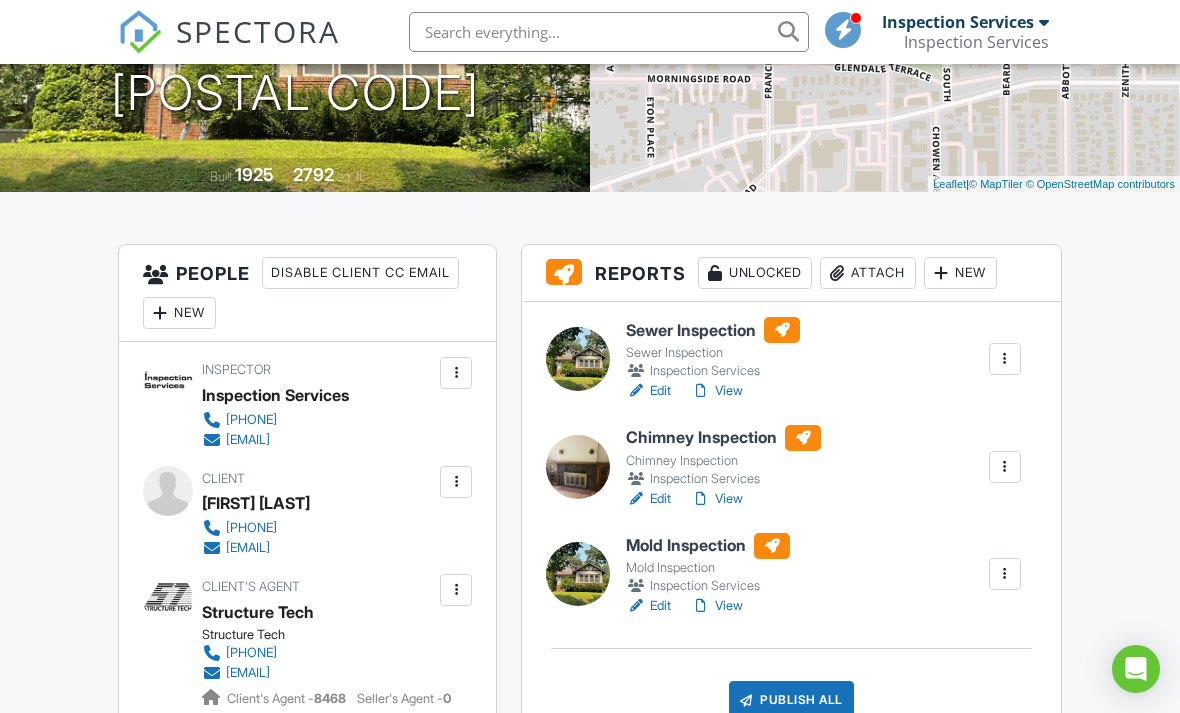 click at bounding box center [1005, 359] 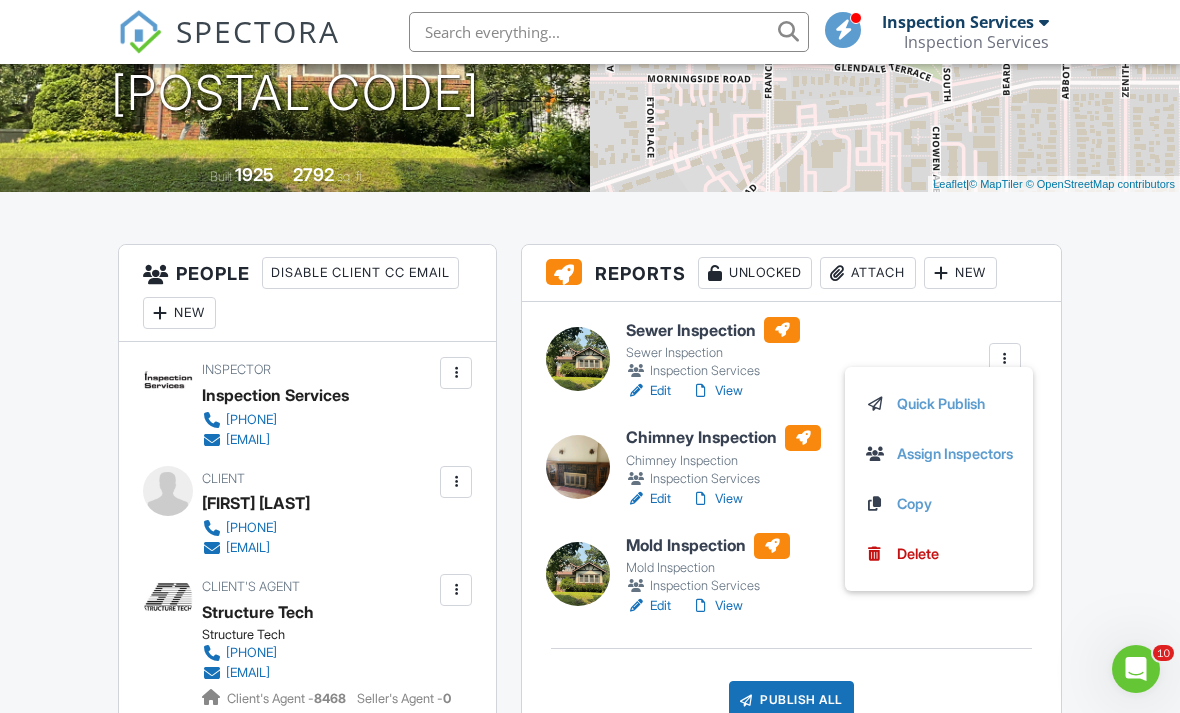 scroll, scrollTop: 0, scrollLeft: 0, axis: both 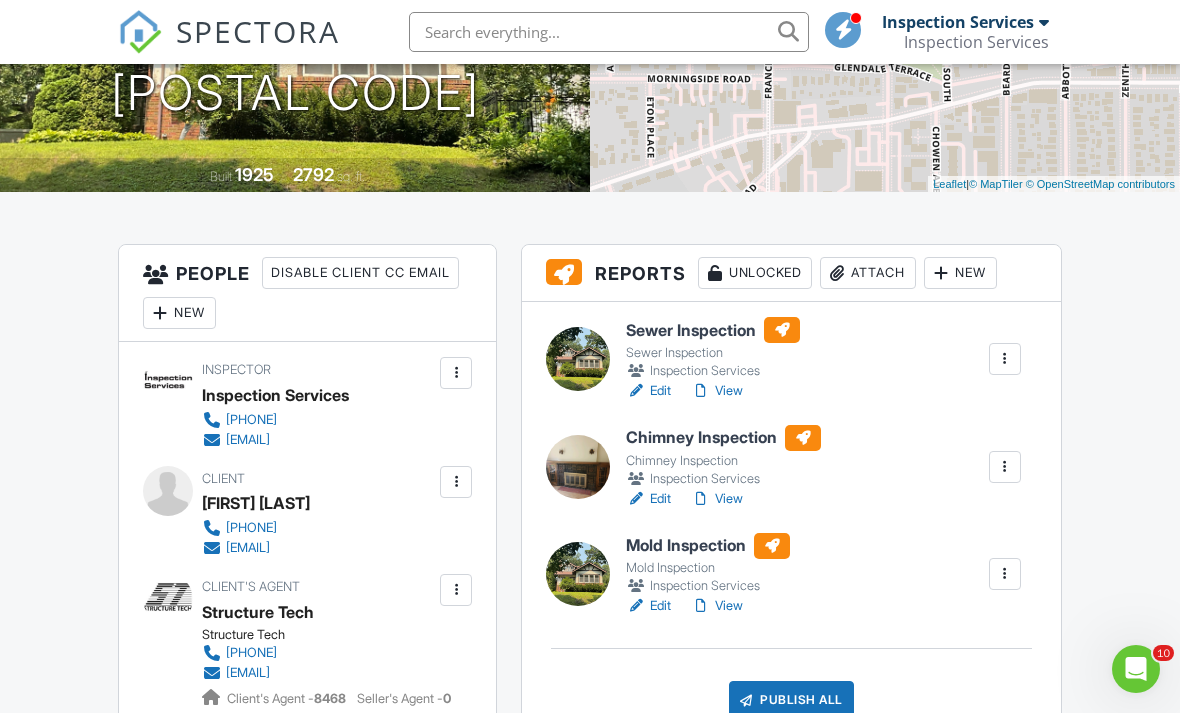 click at bounding box center [1005, 359] 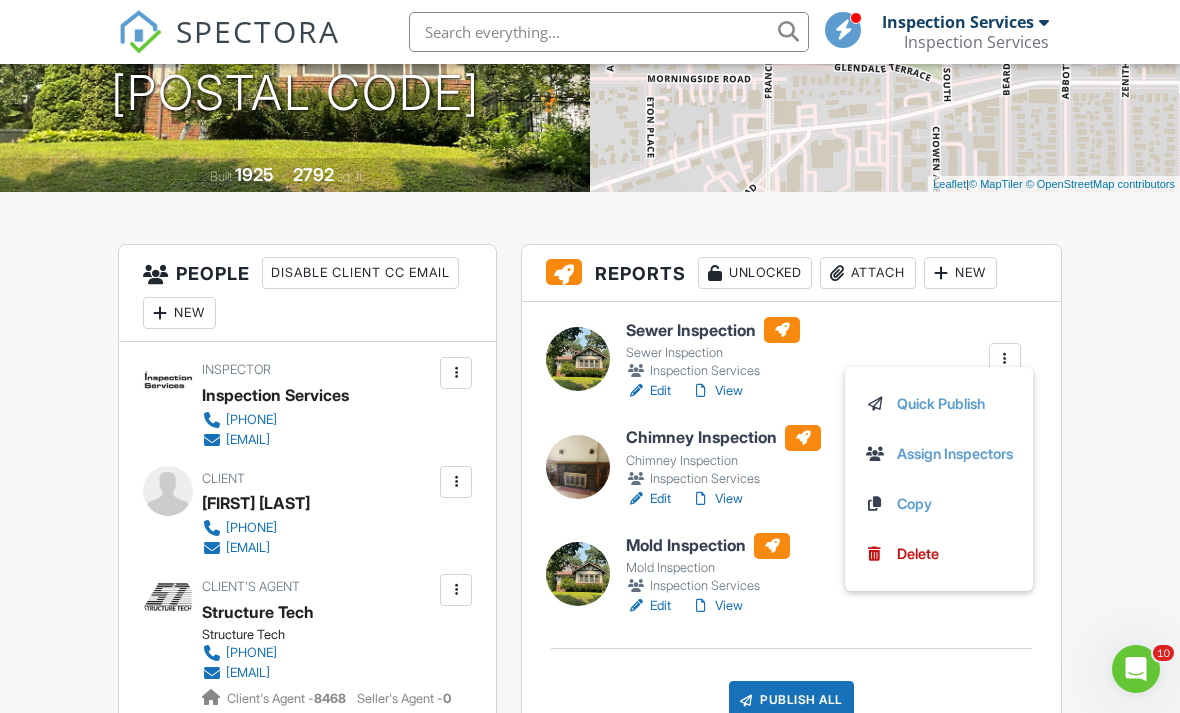 click on "Quick Publish" at bounding box center [939, 404] 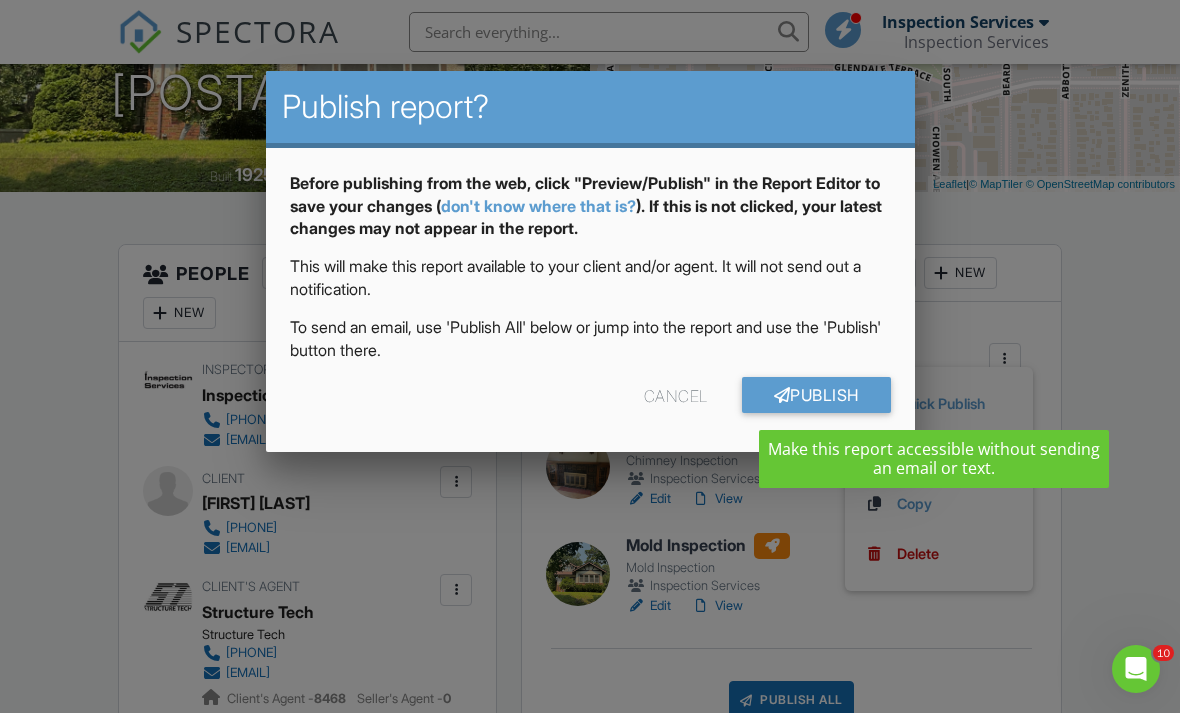 click on "Publish" at bounding box center [816, 395] 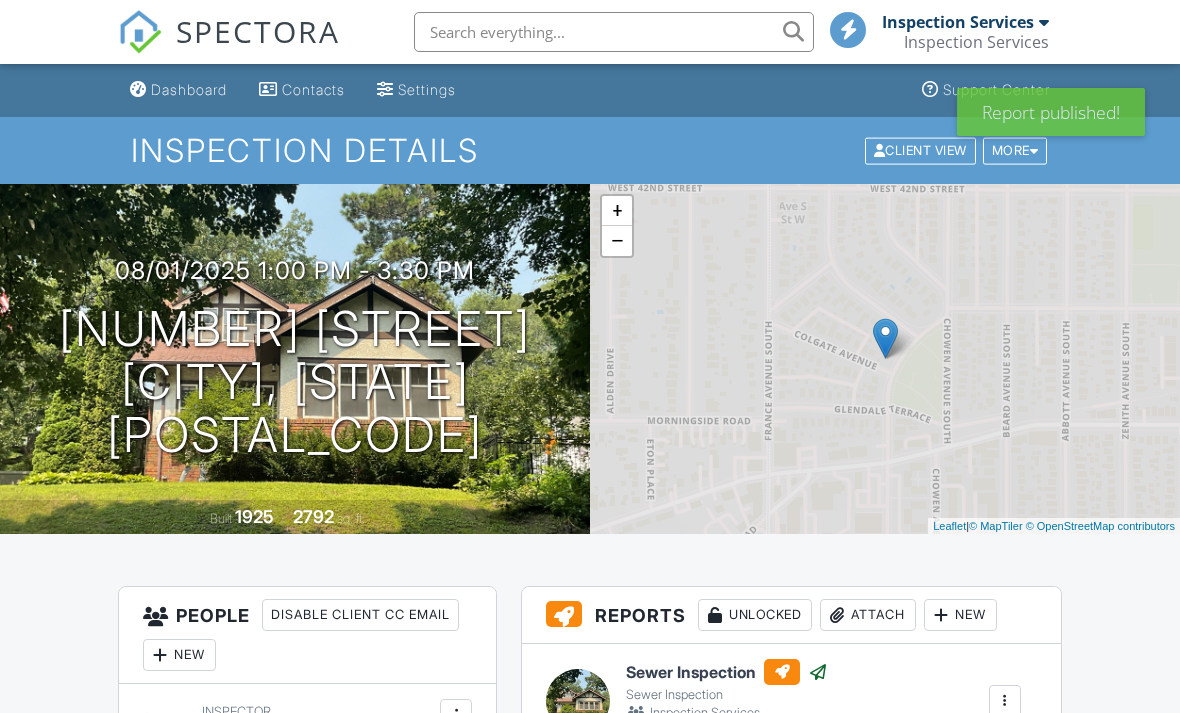 scroll, scrollTop: 0, scrollLeft: 0, axis: both 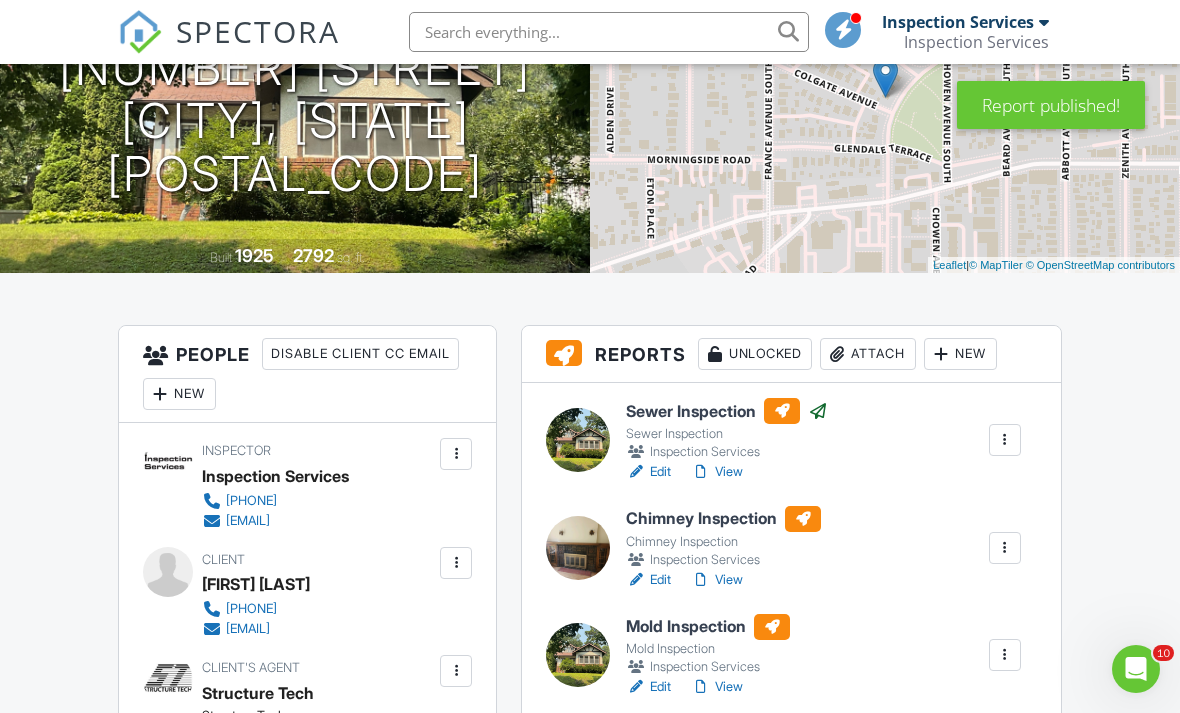 click on "View" at bounding box center (717, 580) 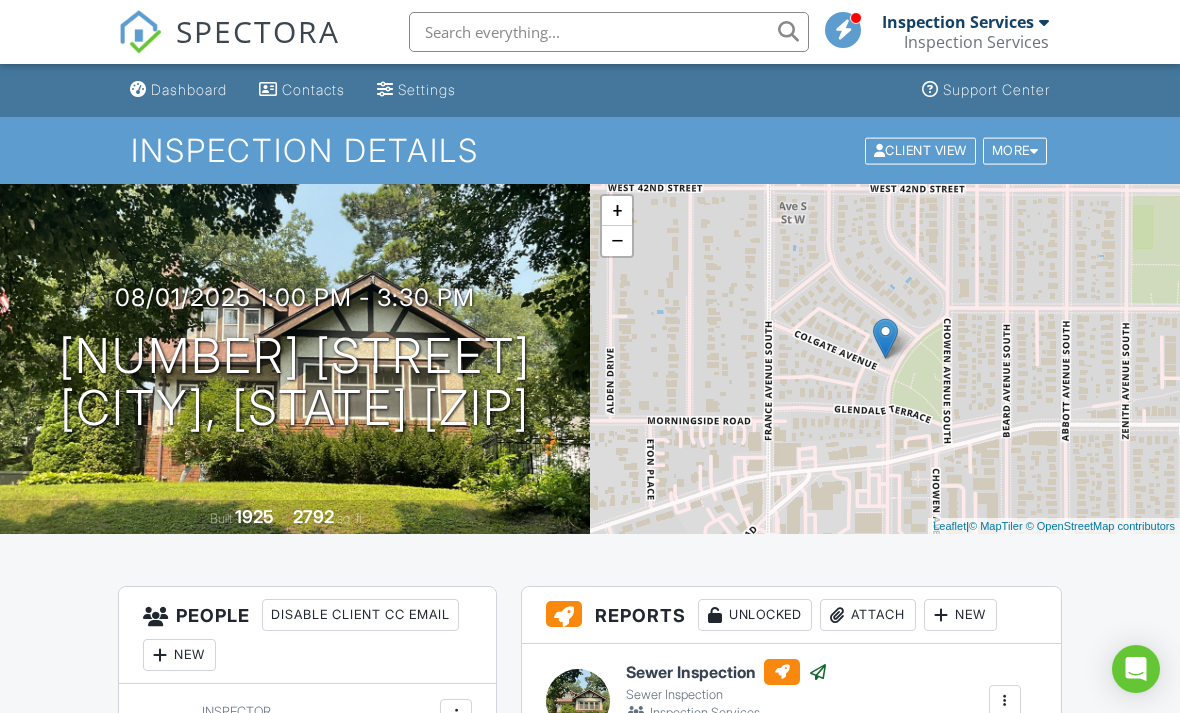 scroll, scrollTop: 0, scrollLeft: 0, axis: both 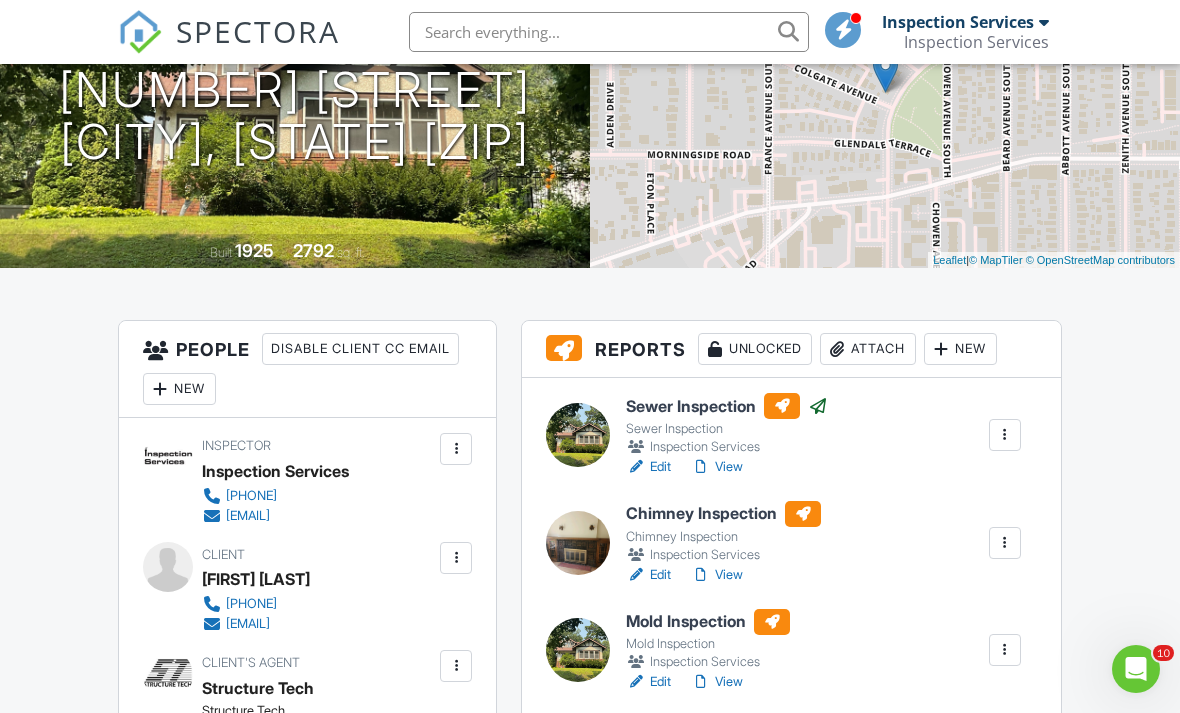click at bounding box center (1005, 543) 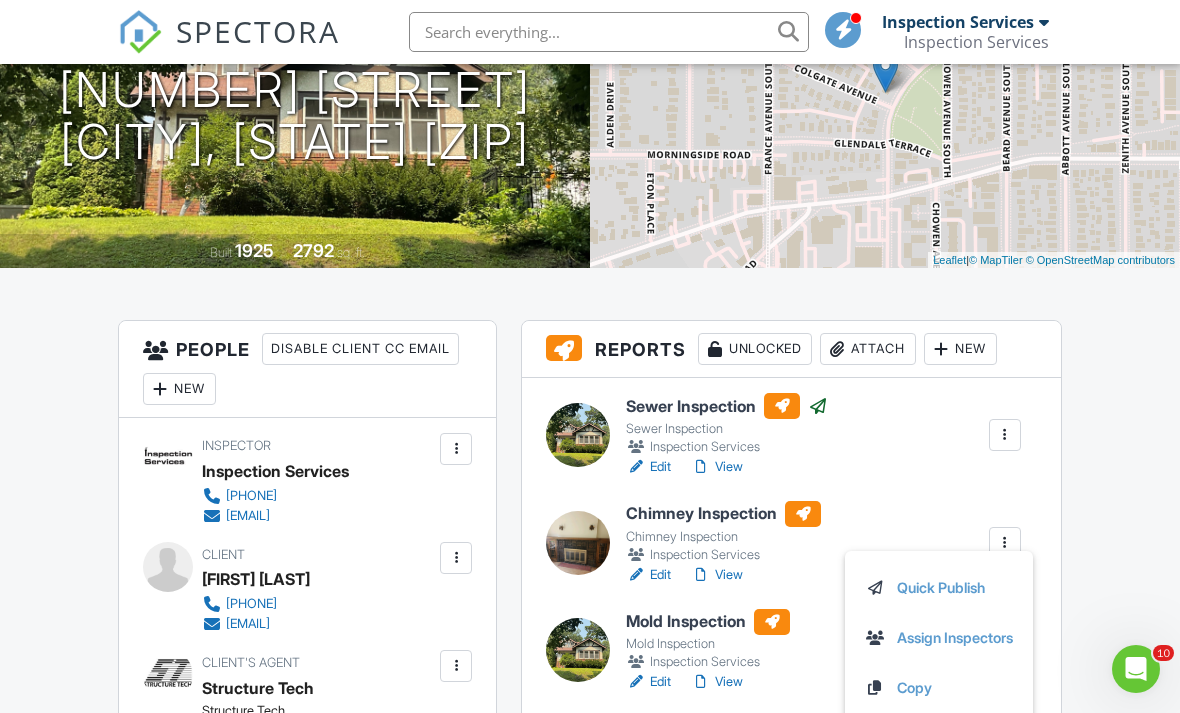 click on "Quick Publish" at bounding box center [939, 588] 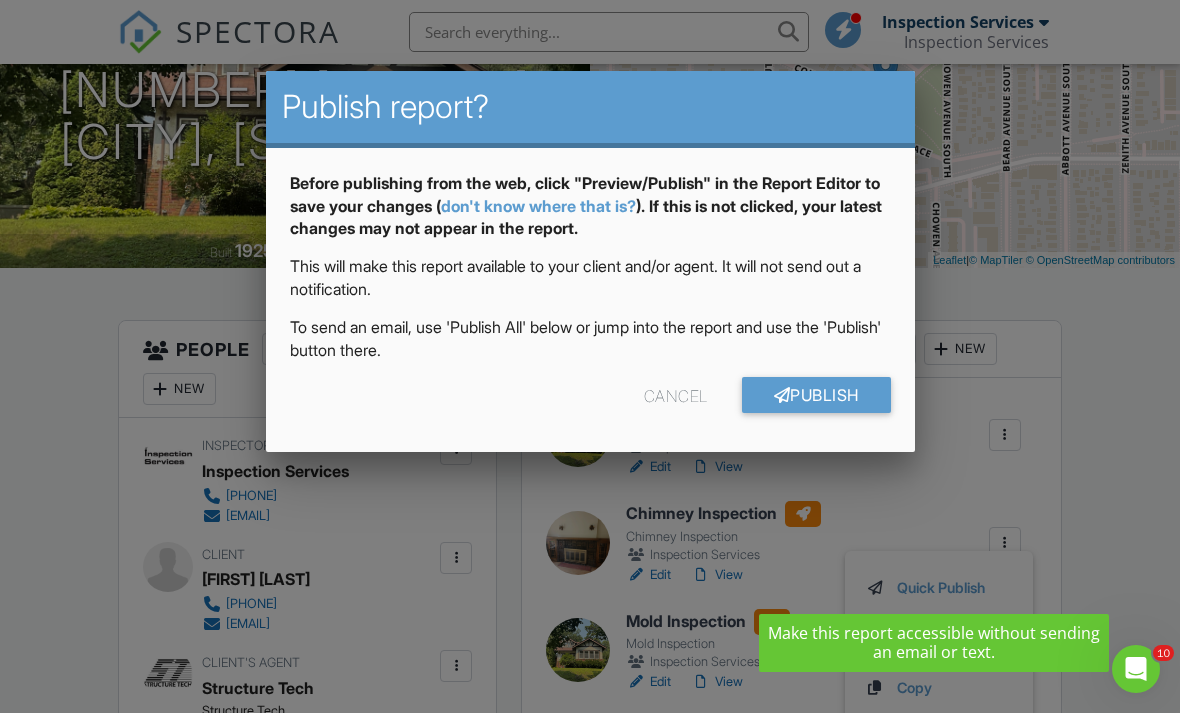 click on "Publish" at bounding box center [816, 395] 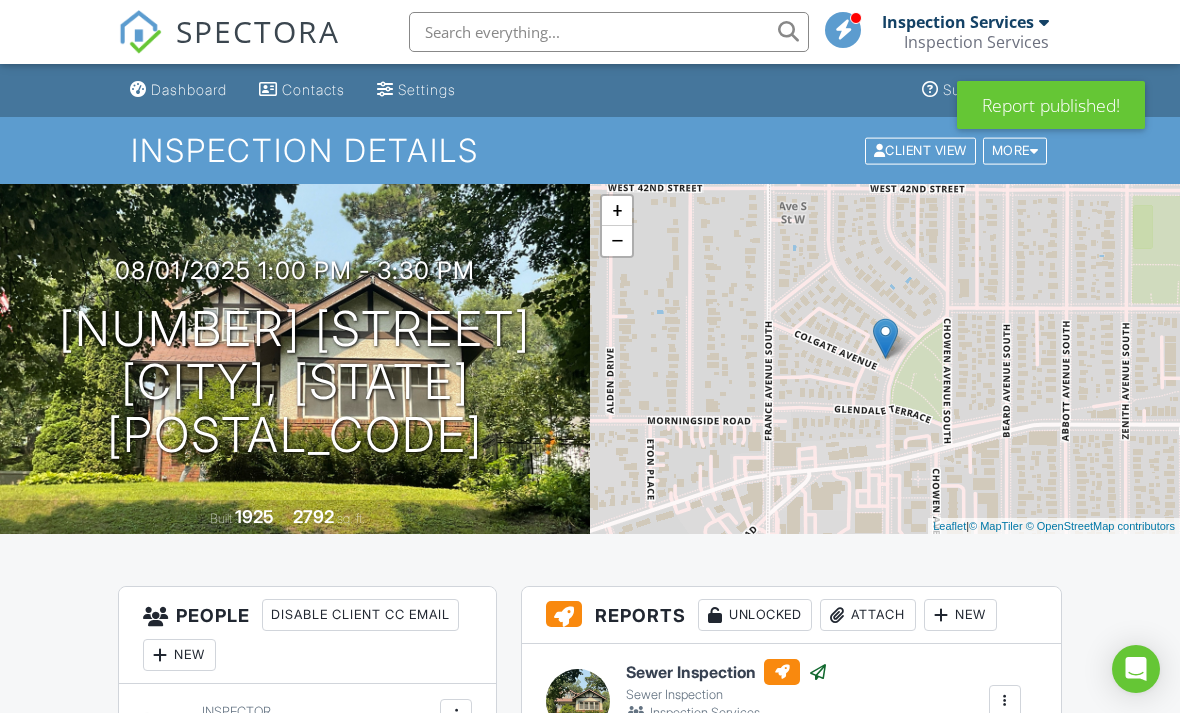 scroll, scrollTop: 217, scrollLeft: 0, axis: vertical 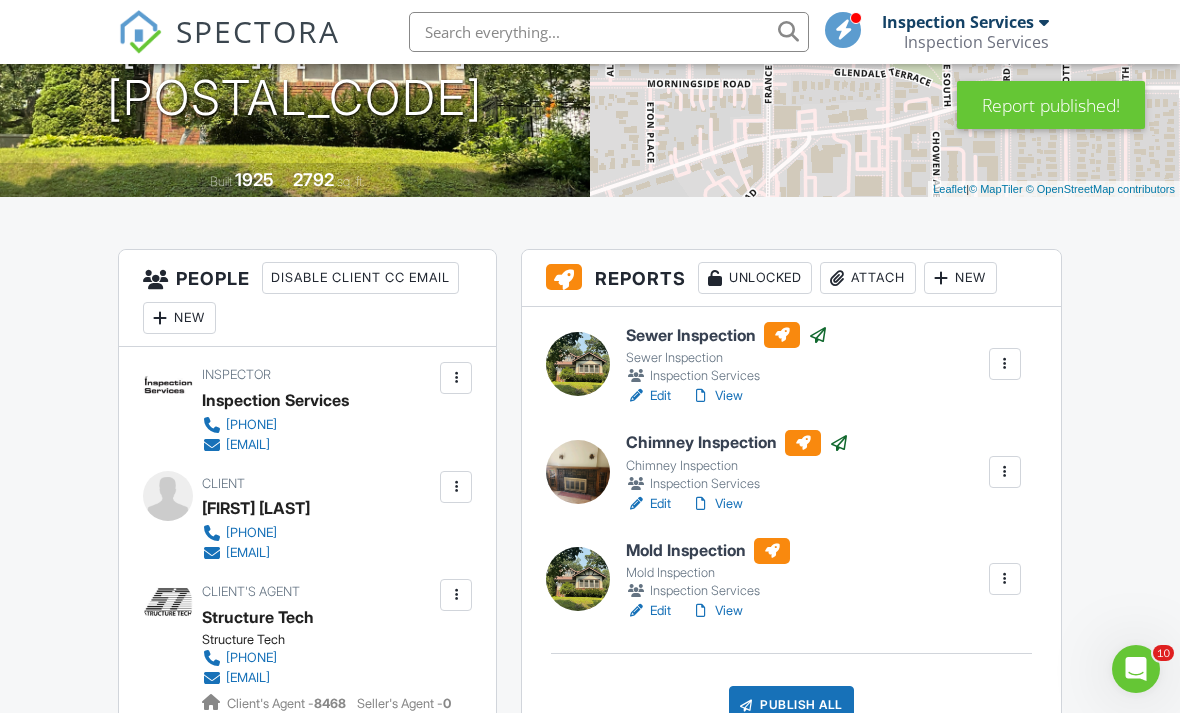 click at bounding box center [609, 32] 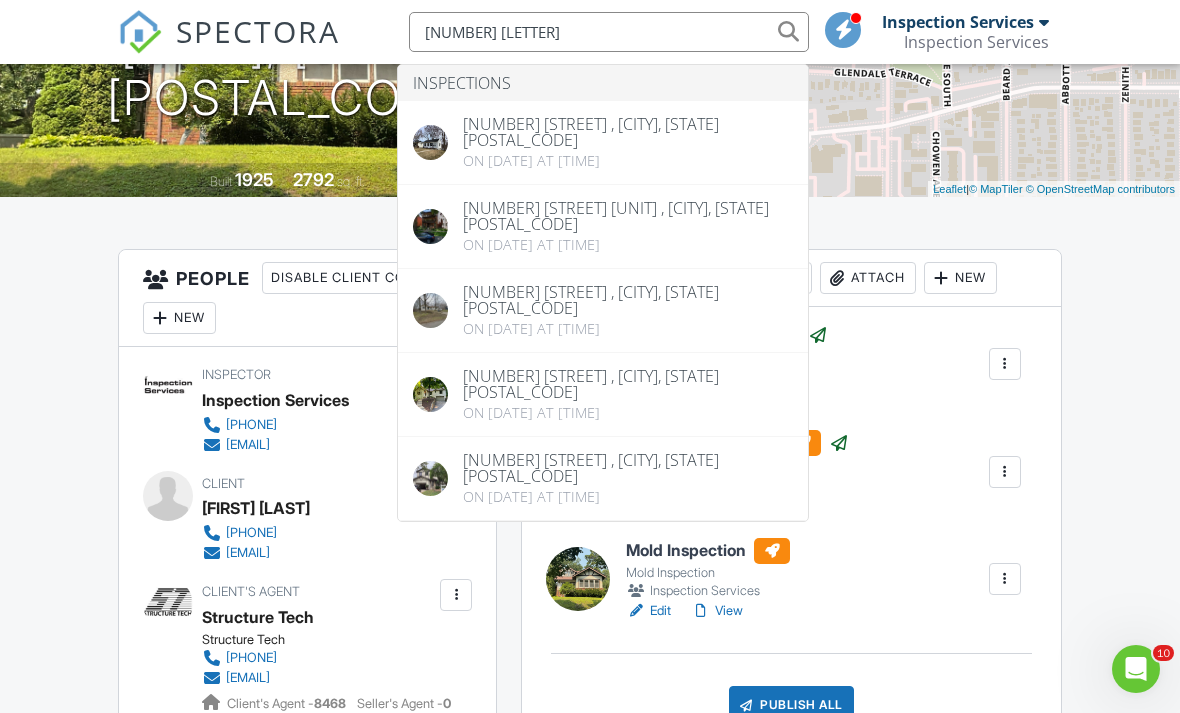 type on "231 ar" 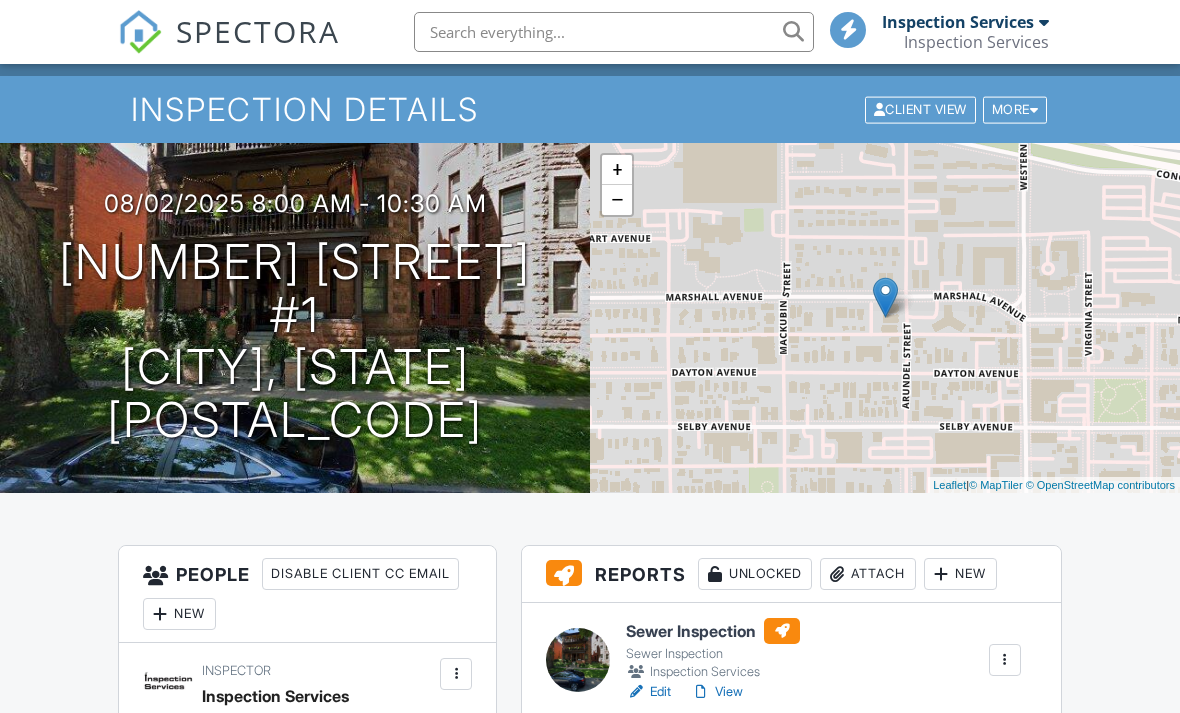 scroll, scrollTop: 262, scrollLeft: 0, axis: vertical 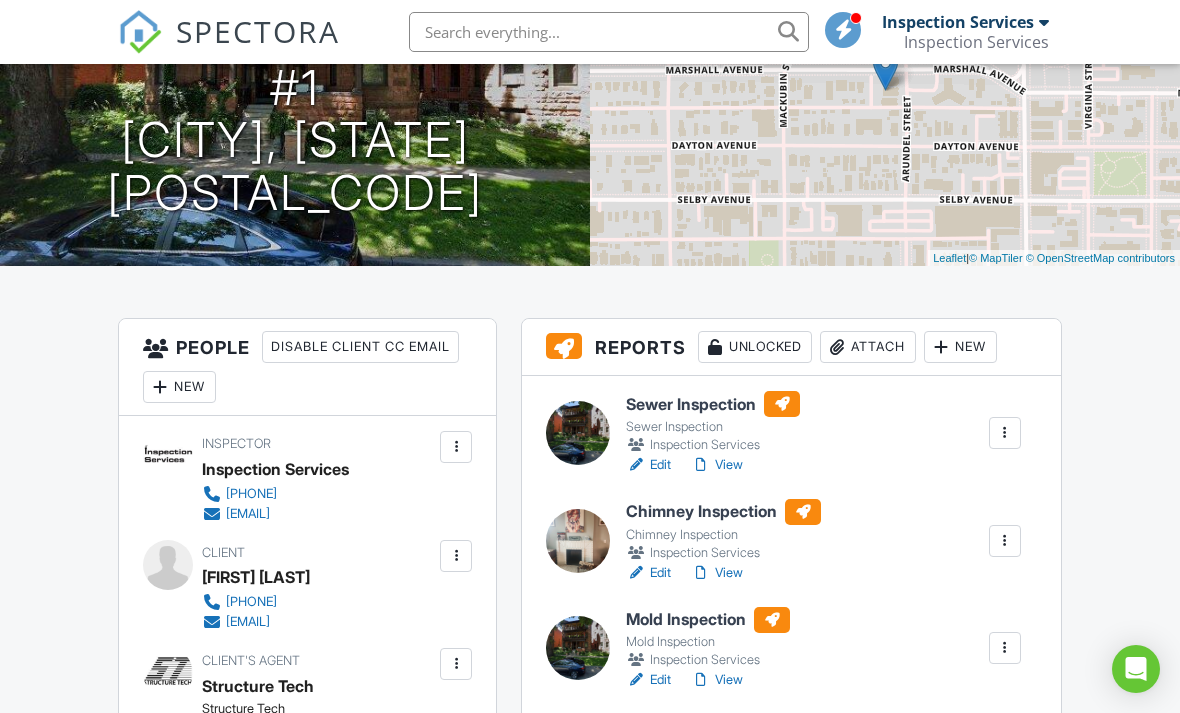 click on "View" at bounding box center (717, 573) 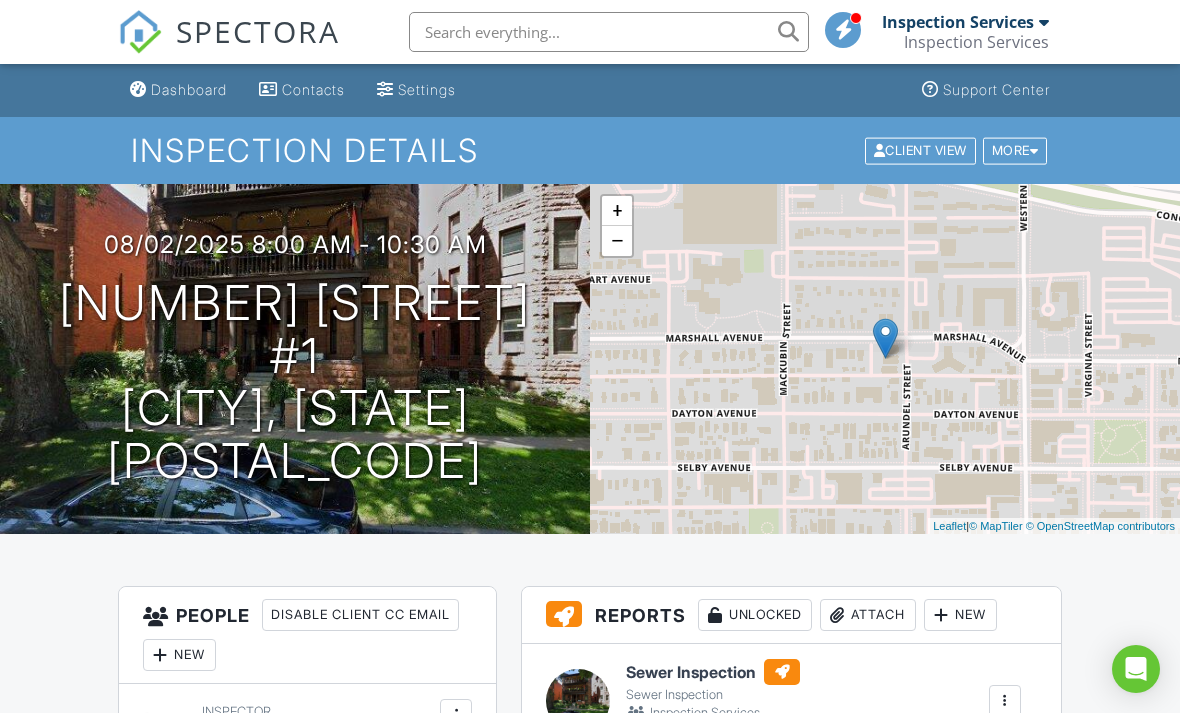 scroll, scrollTop: 353, scrollLeft: 0, axis: vertical 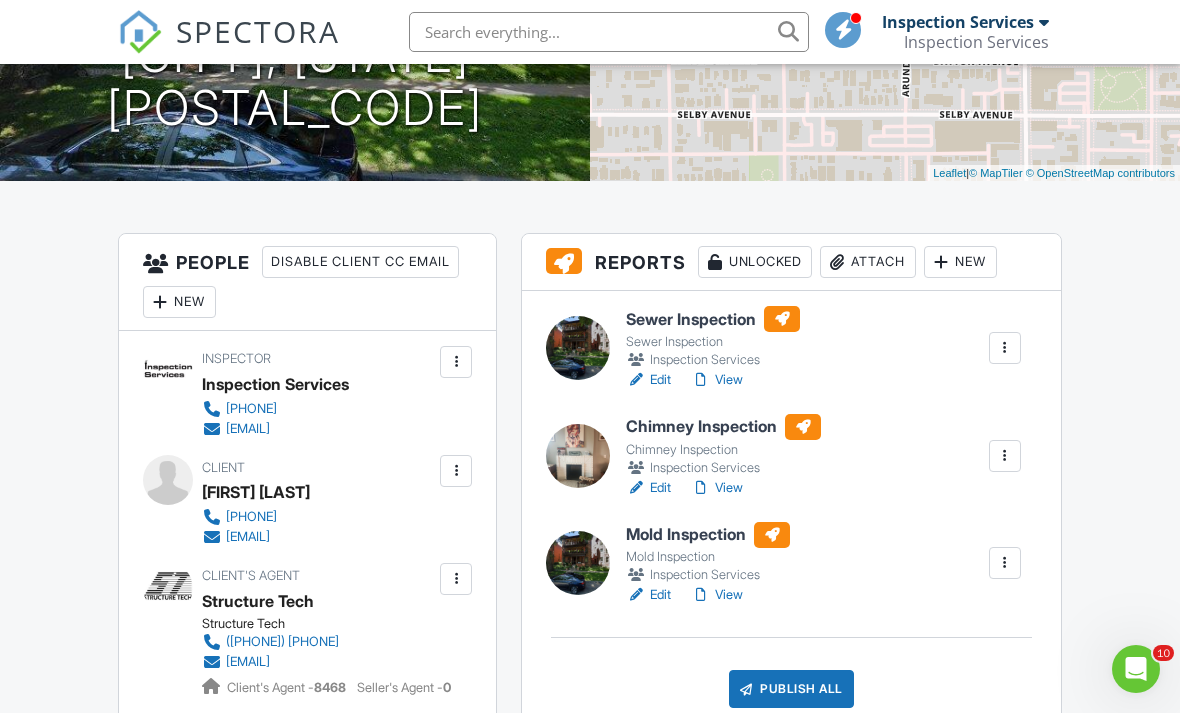 click at bounding box center (1005, 456) 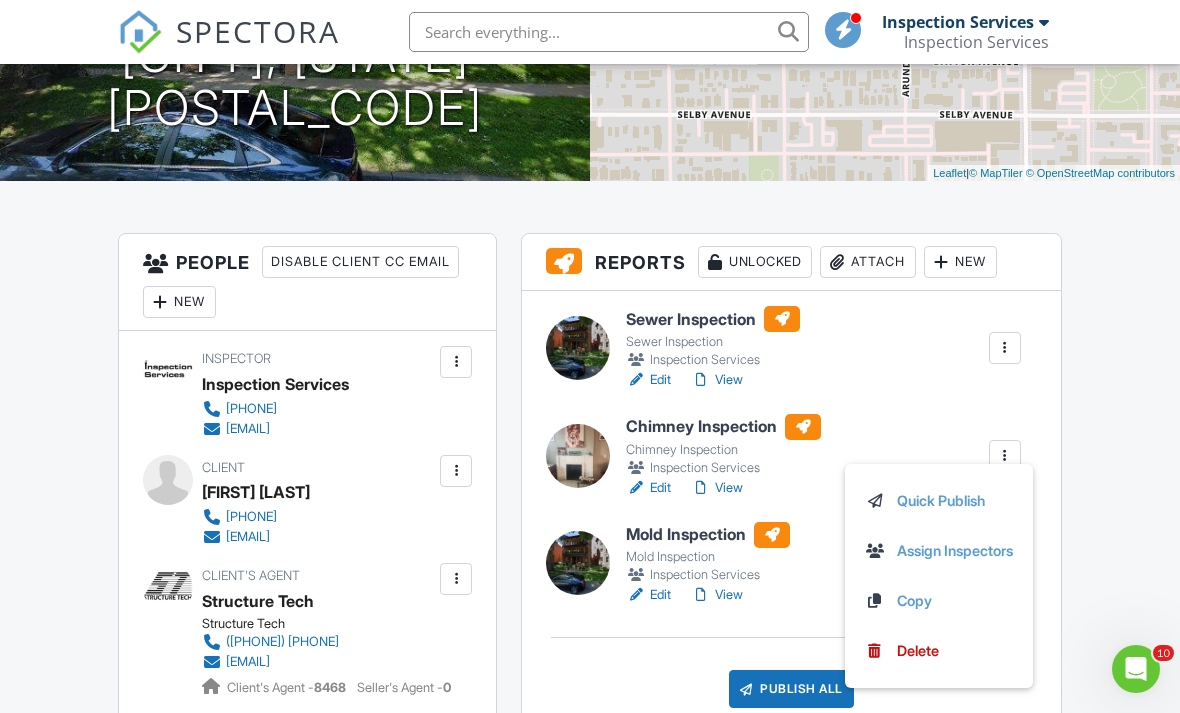 click on "Quick Publish" at bounding box center (939, 501) 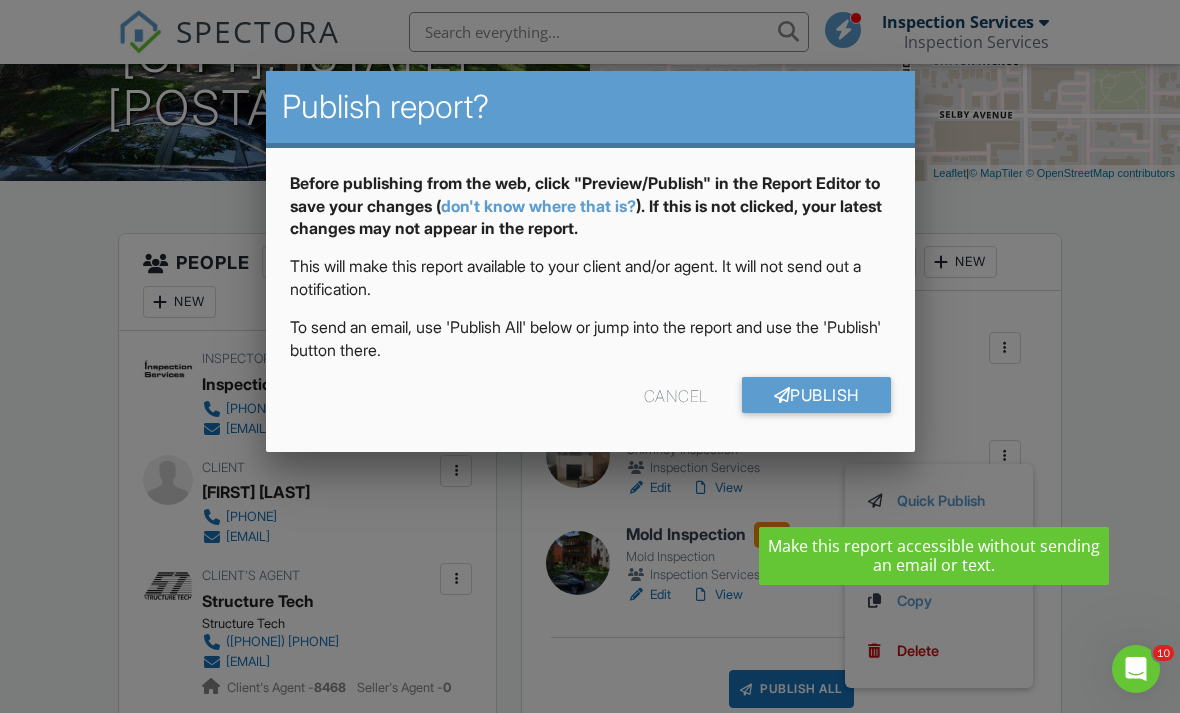 click on "Publish" at bounding box center (816, 395) 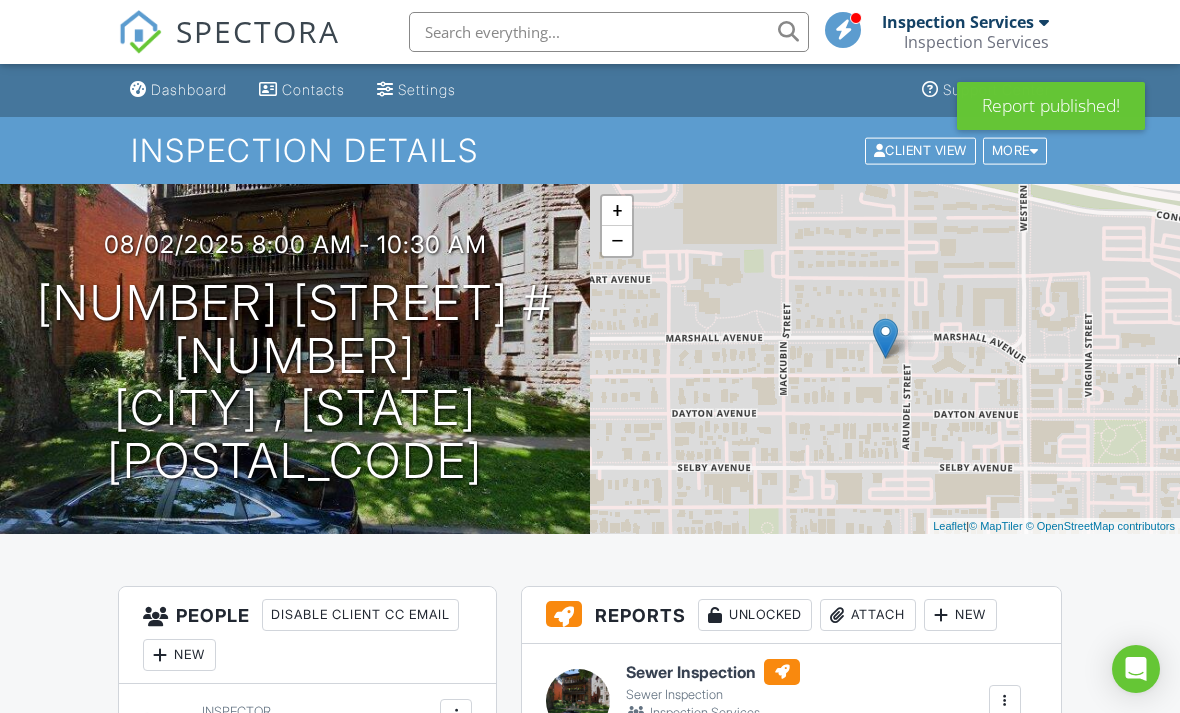 scroll, scrollTop: 0, scrollLeft: 0, axis: both 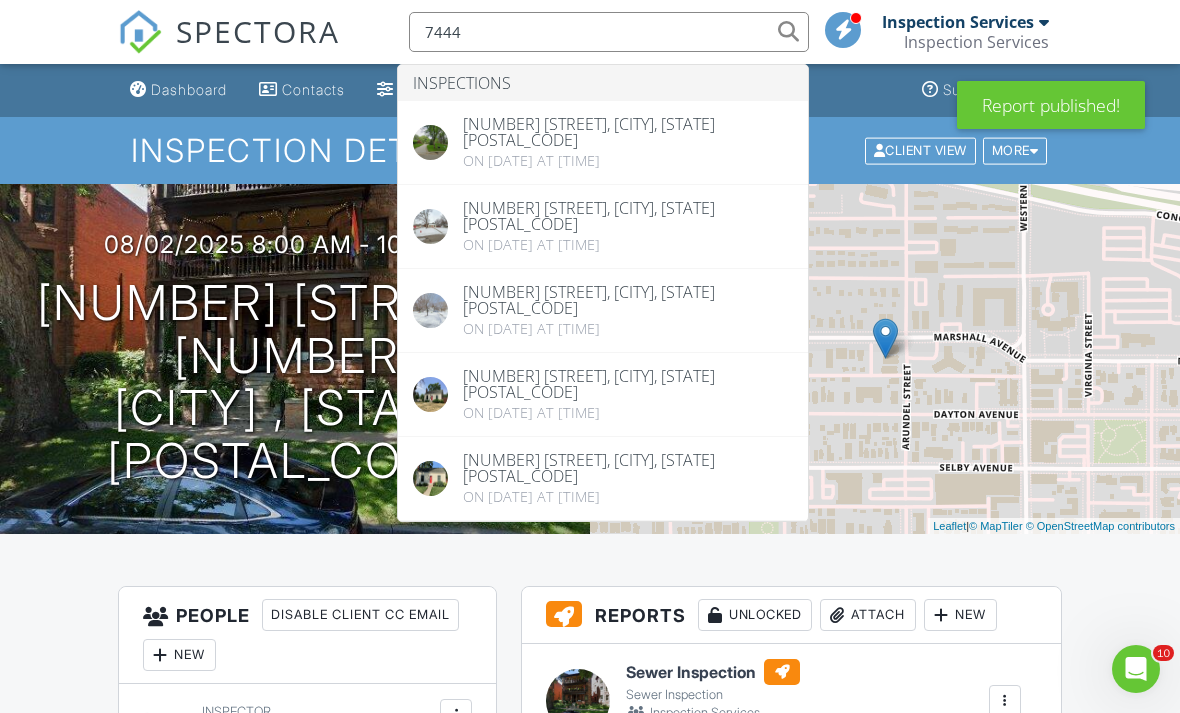 type on "7444" 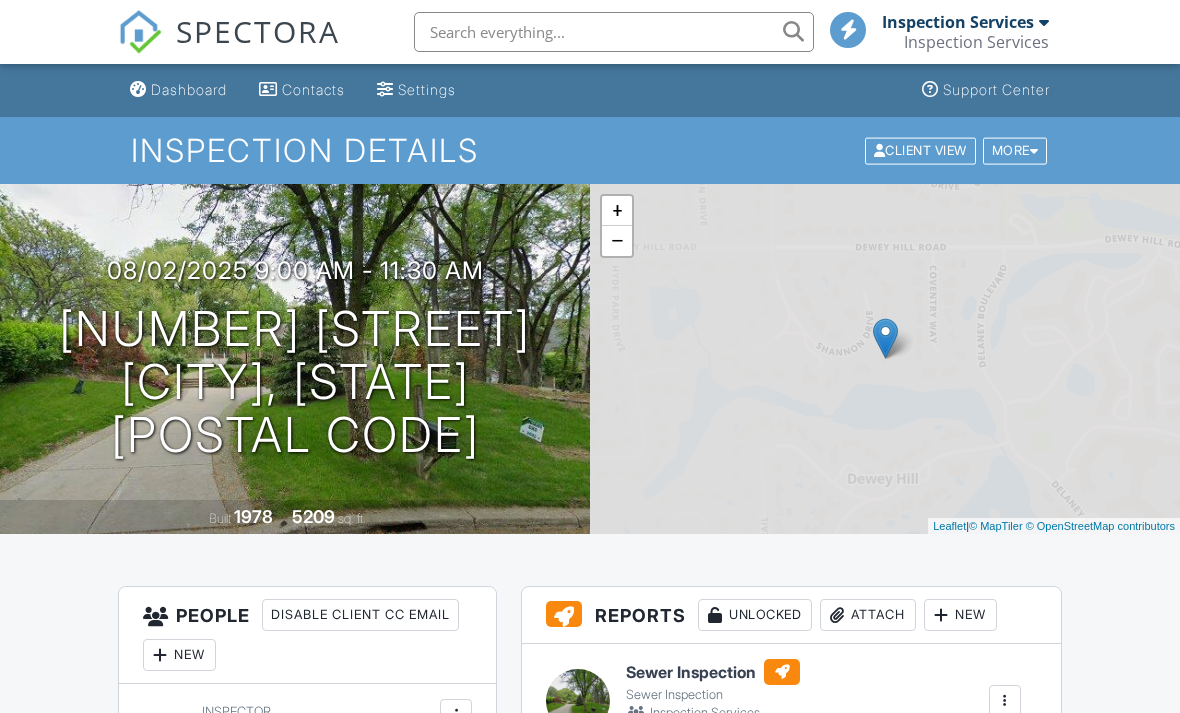 scroll, scrollTop: 0, scrollLeft: 0, axis: both 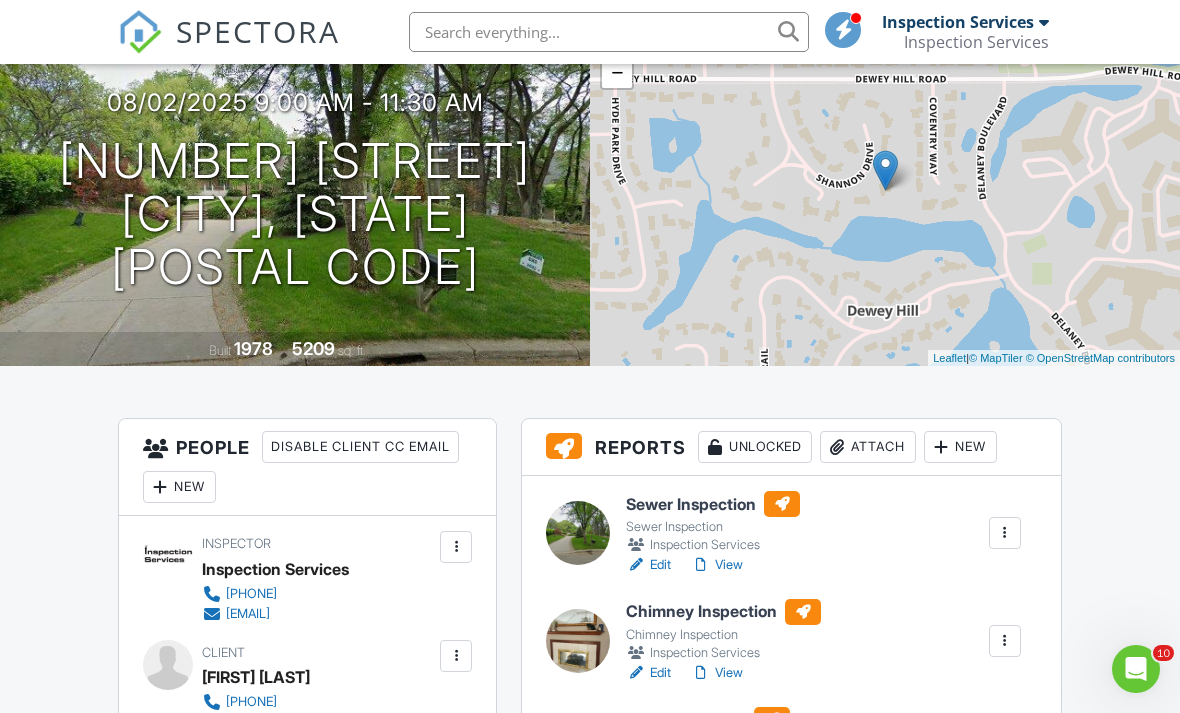 click on "View" at bounding box center (717, 673) 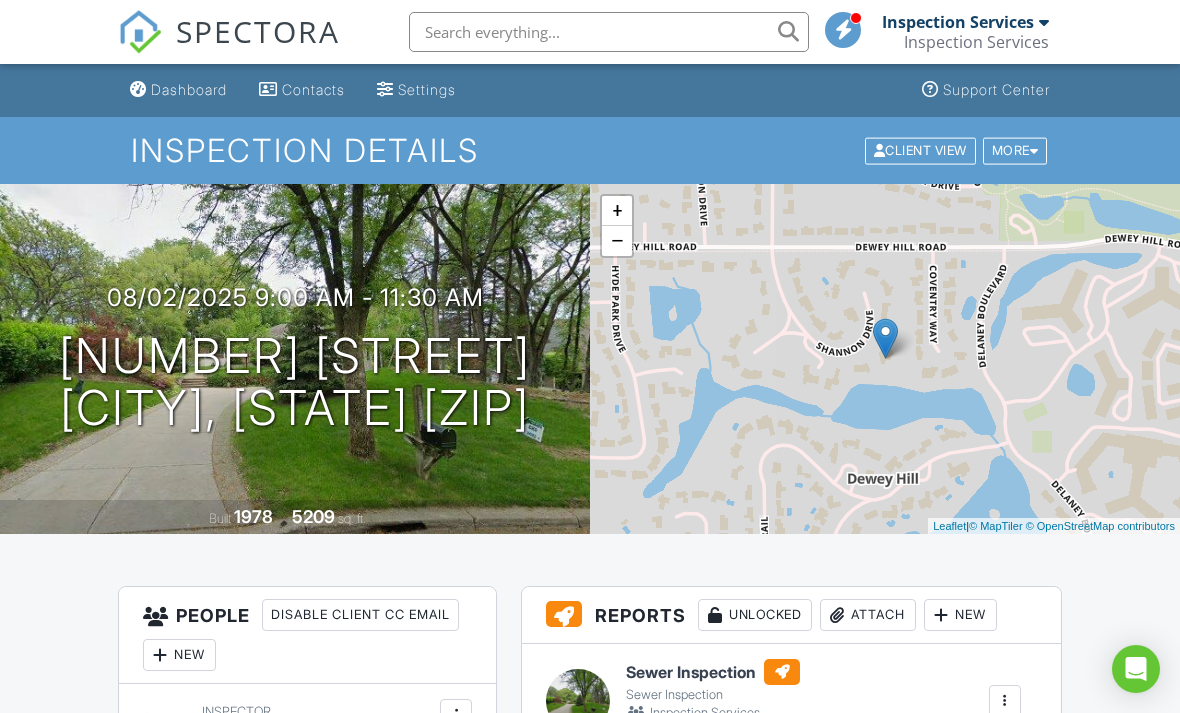 scroll, scrollTop: 0, scrollLeft: 0, axis: both 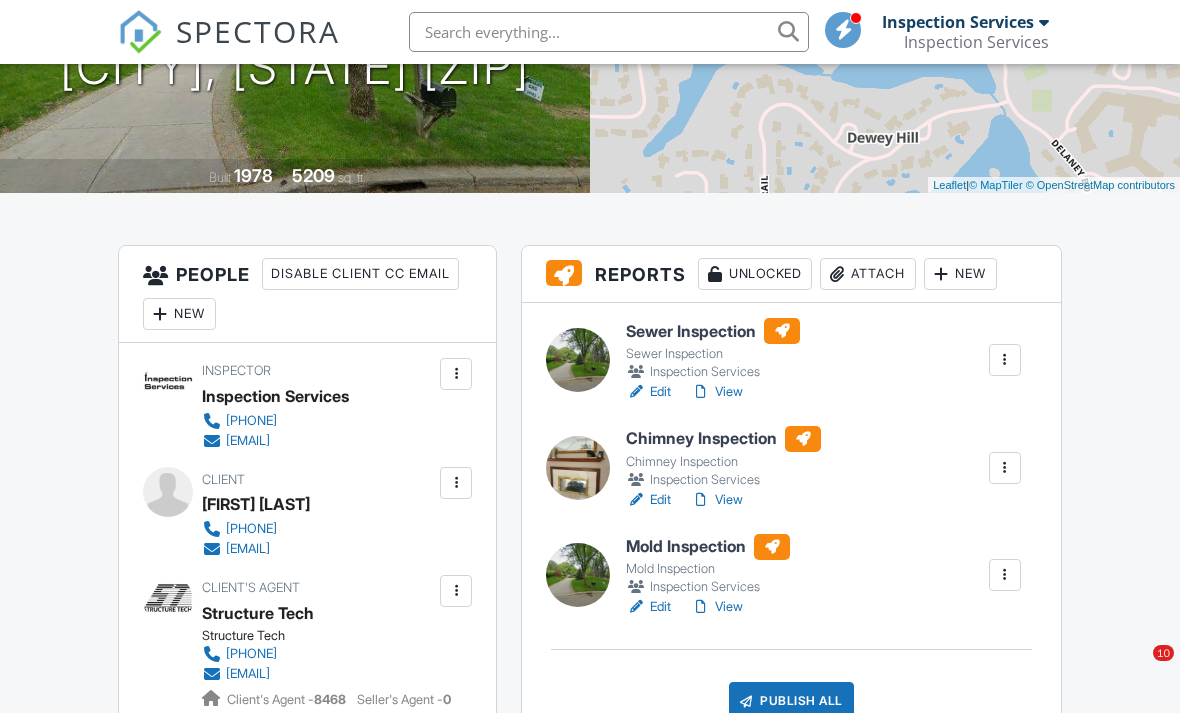 click at bounding box center [1005, 468] 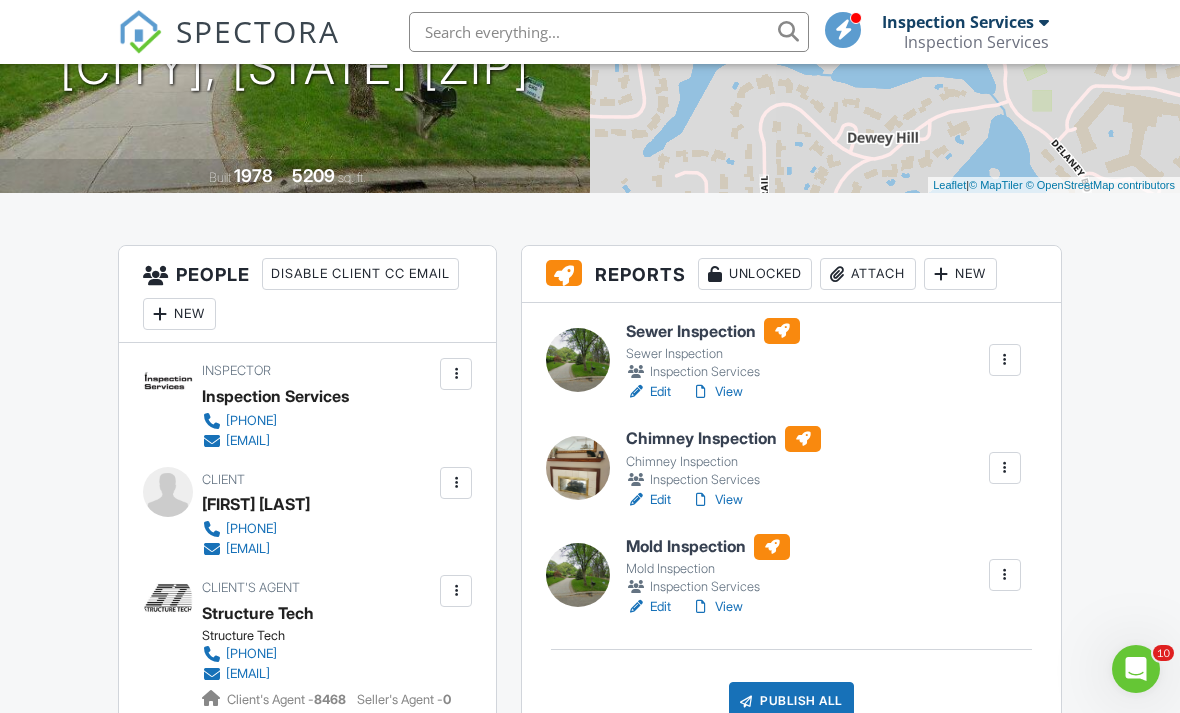 scroll, scrollTop: 0, scrollLeft: 0, axis: both 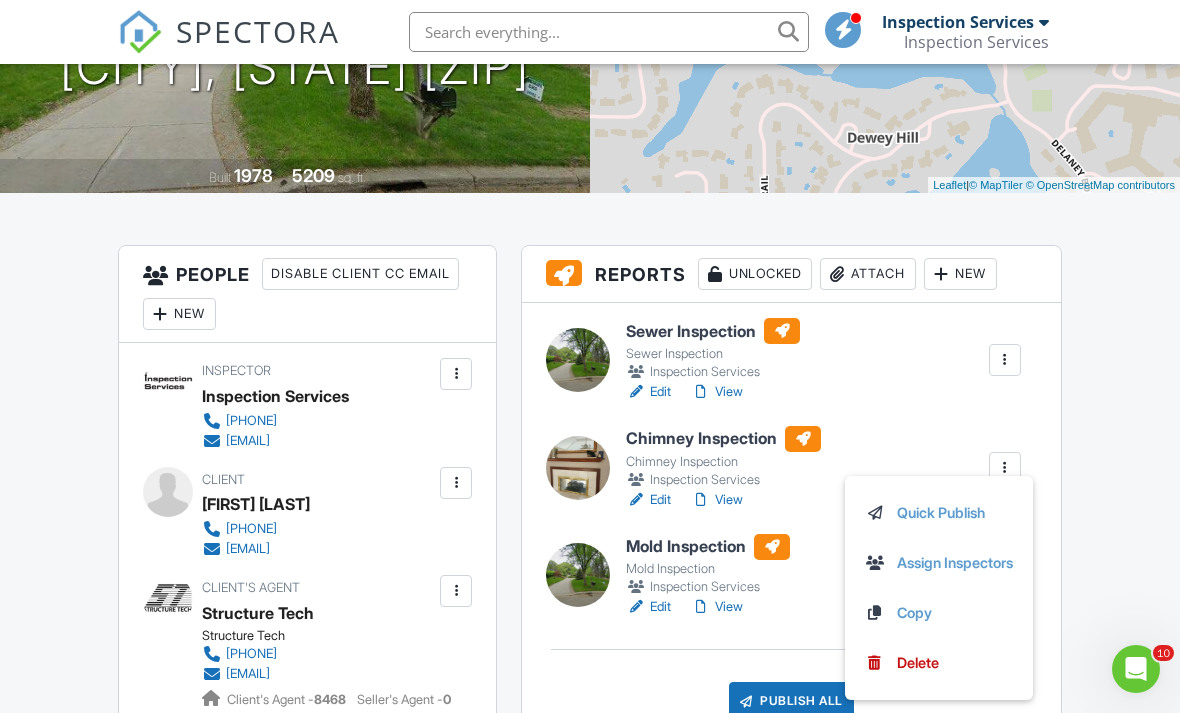 click on "Quick Publish" at bounding box center (939, 513) 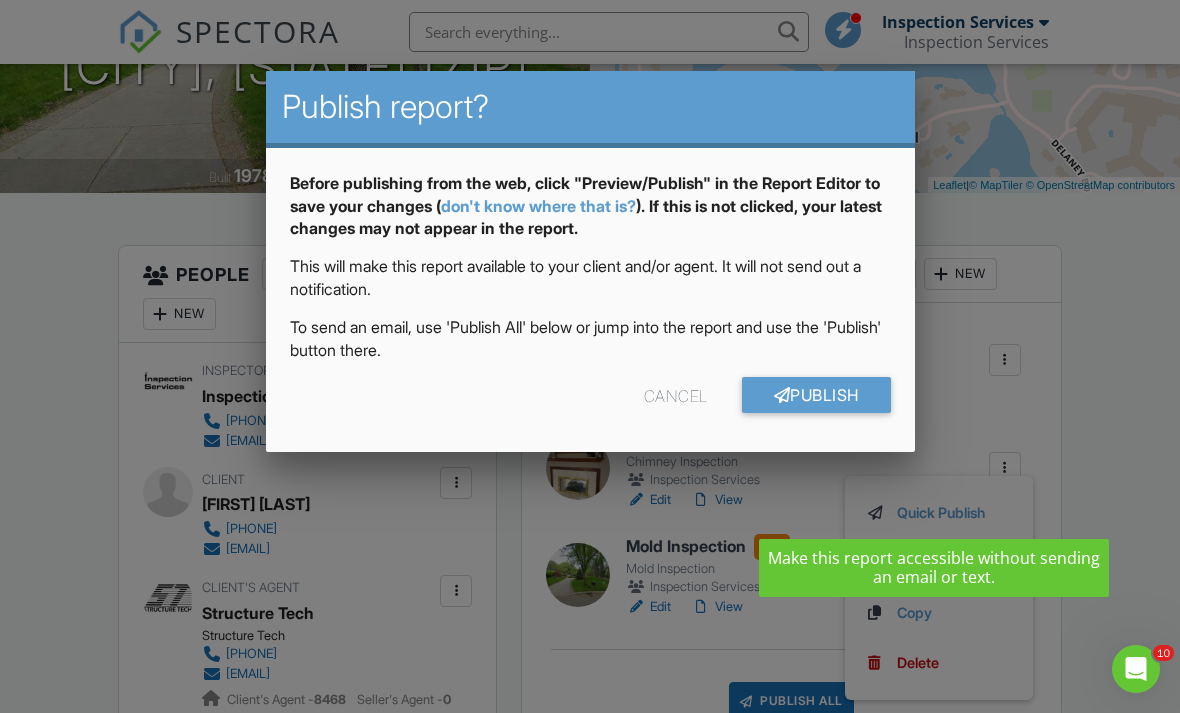 click on "Publish" at bounding box center (816, 395) 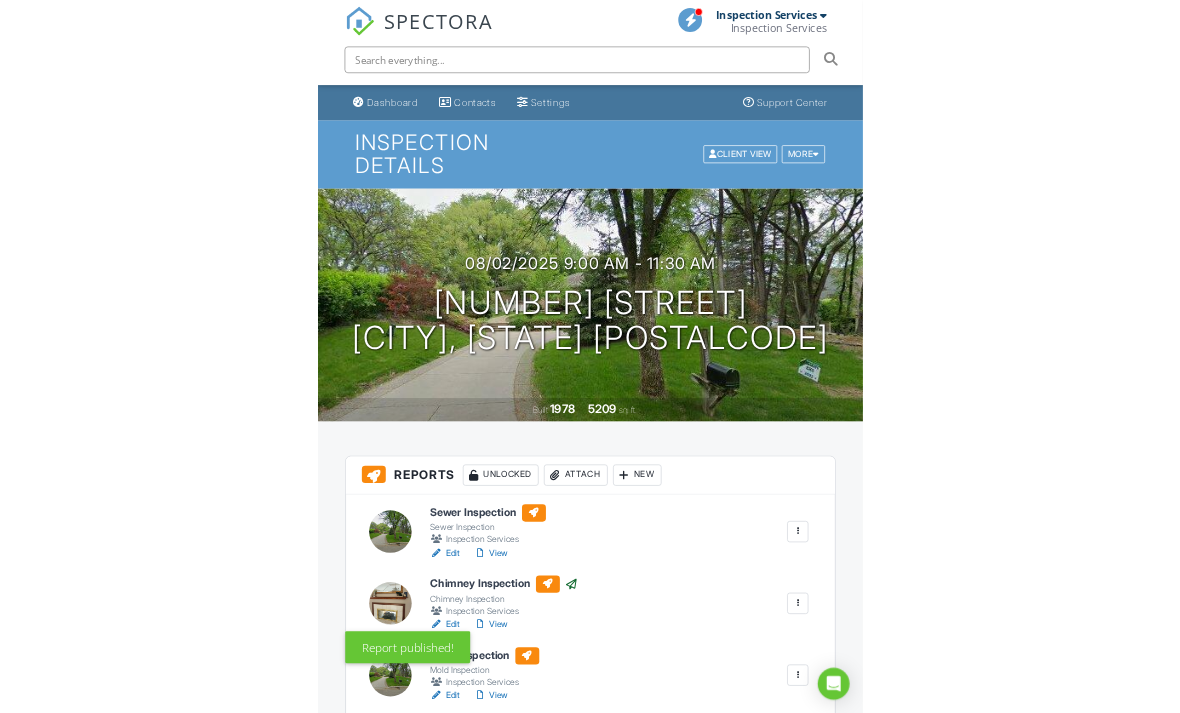 scroll, scrollTop: 0, scrollLeft: 0, axis: both 